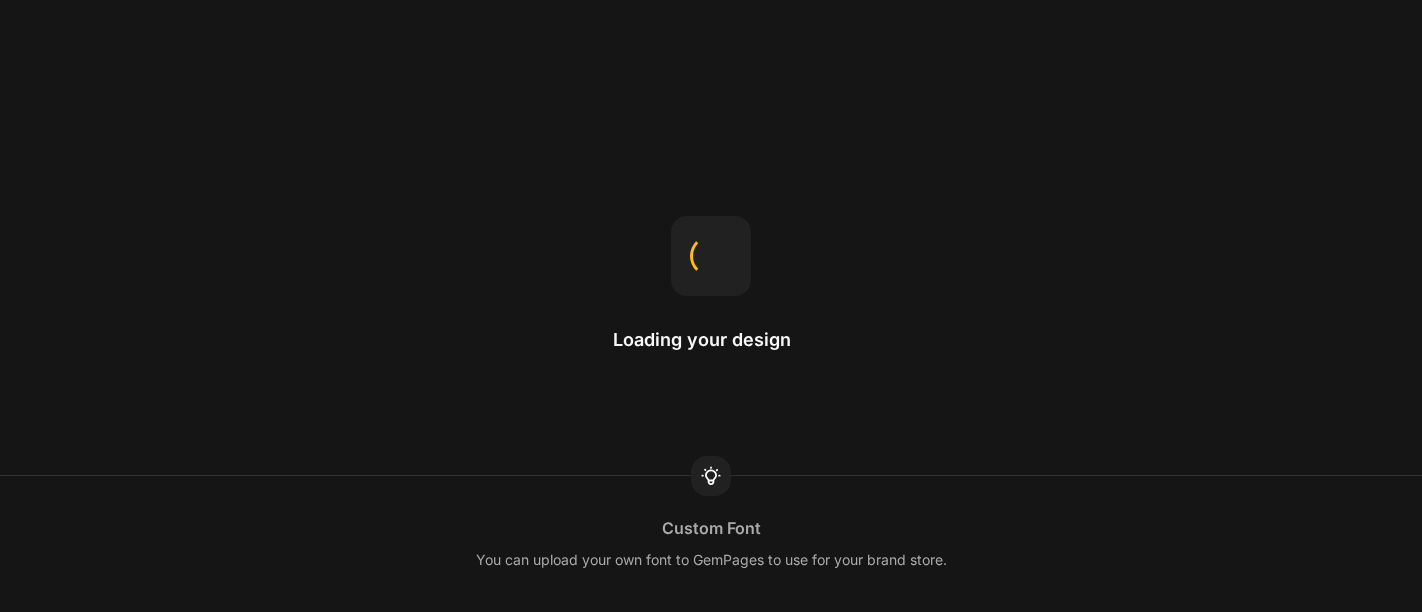 scroll, scrollTop: 0, scrollLeft: 0, axis: both 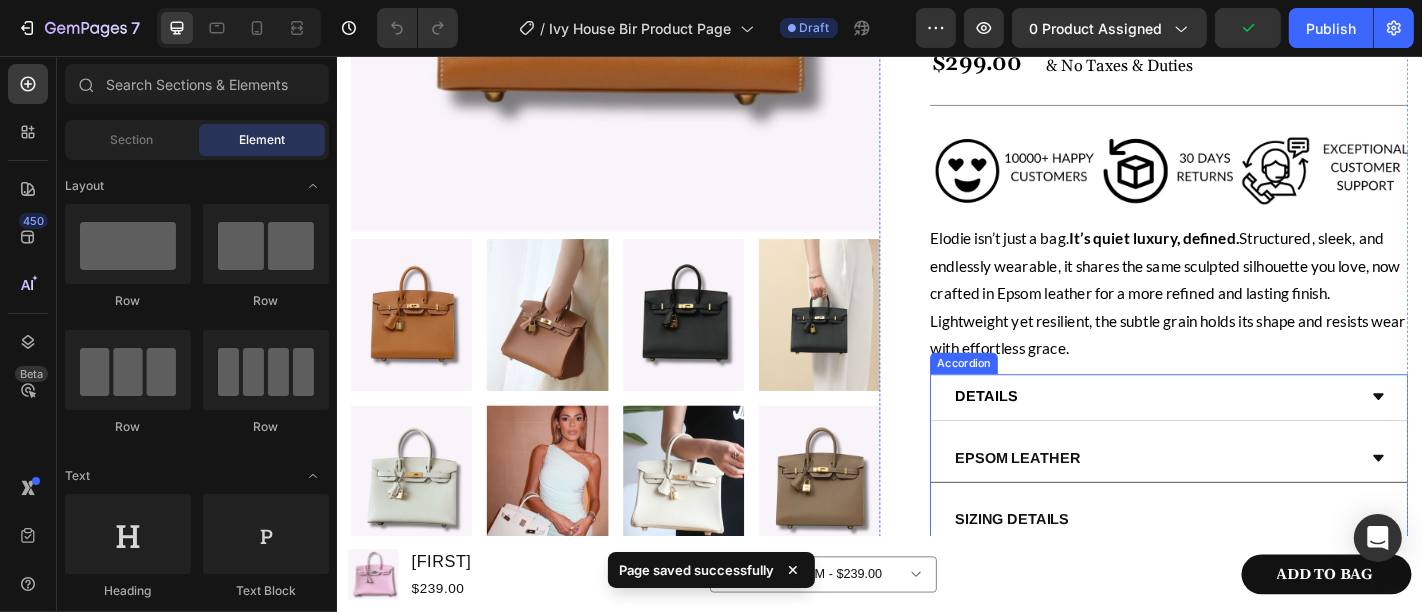 click on "EPSOM LEATHER" at bounding box center (1240, 501) 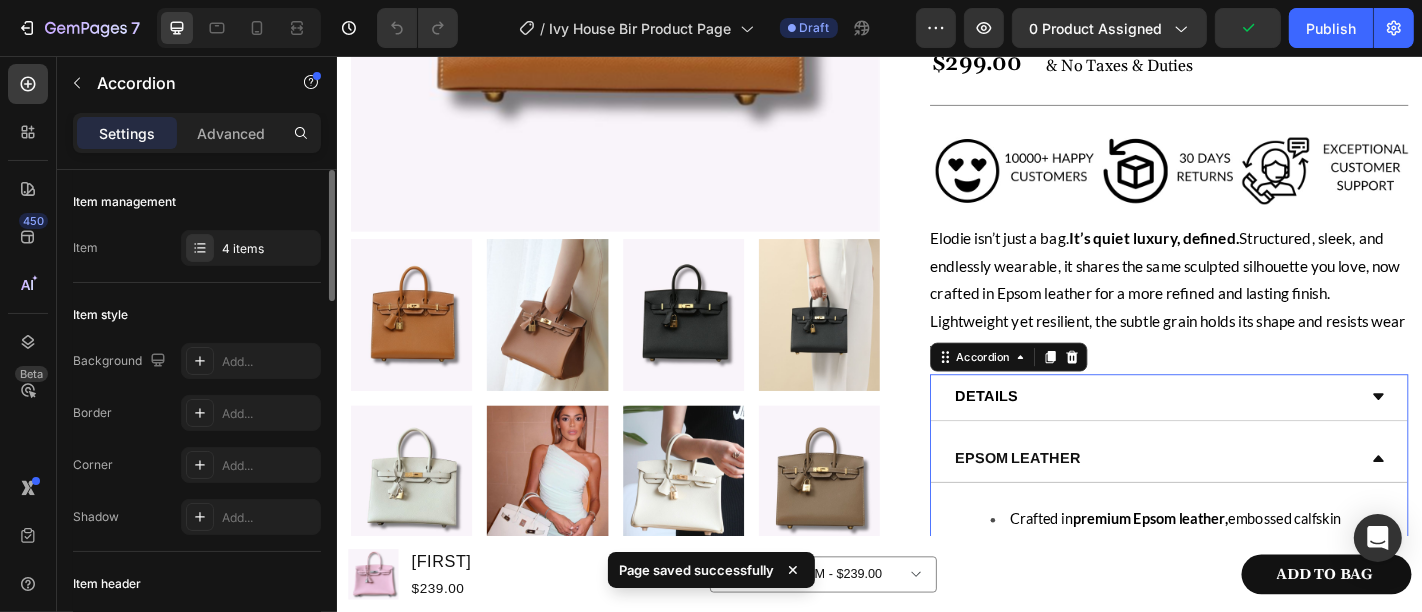 scroll, scrollTop: 0, scrollLeft: 0, axis: both 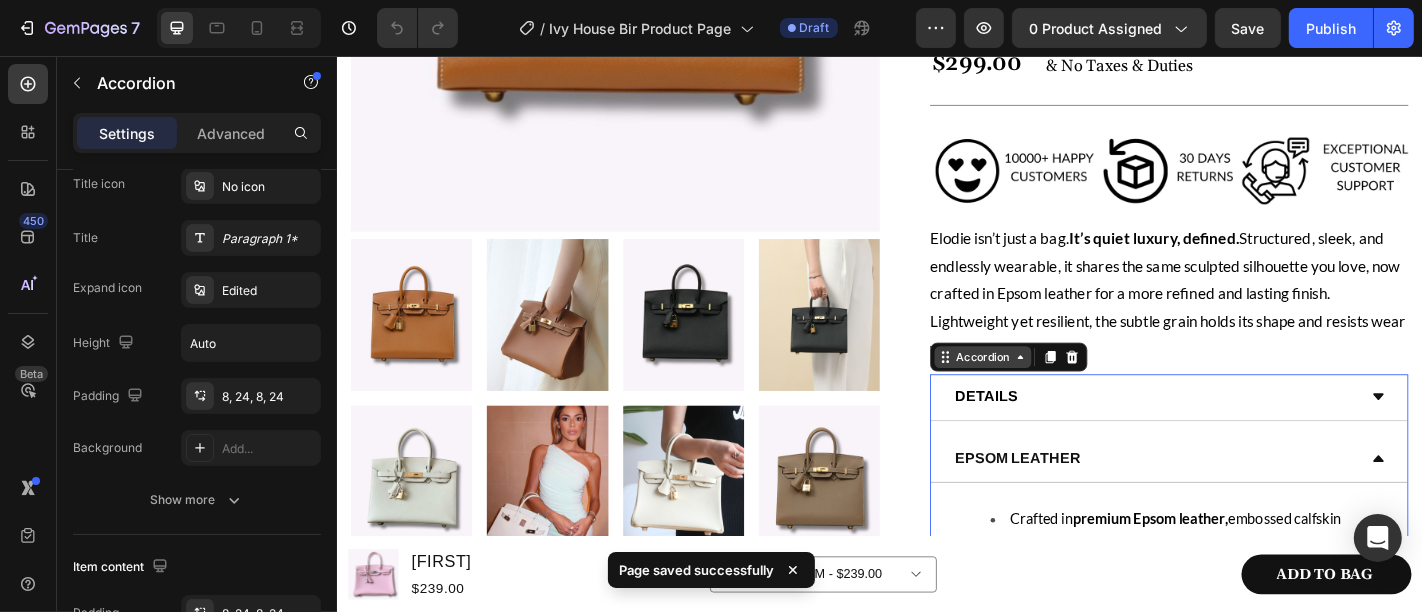 click 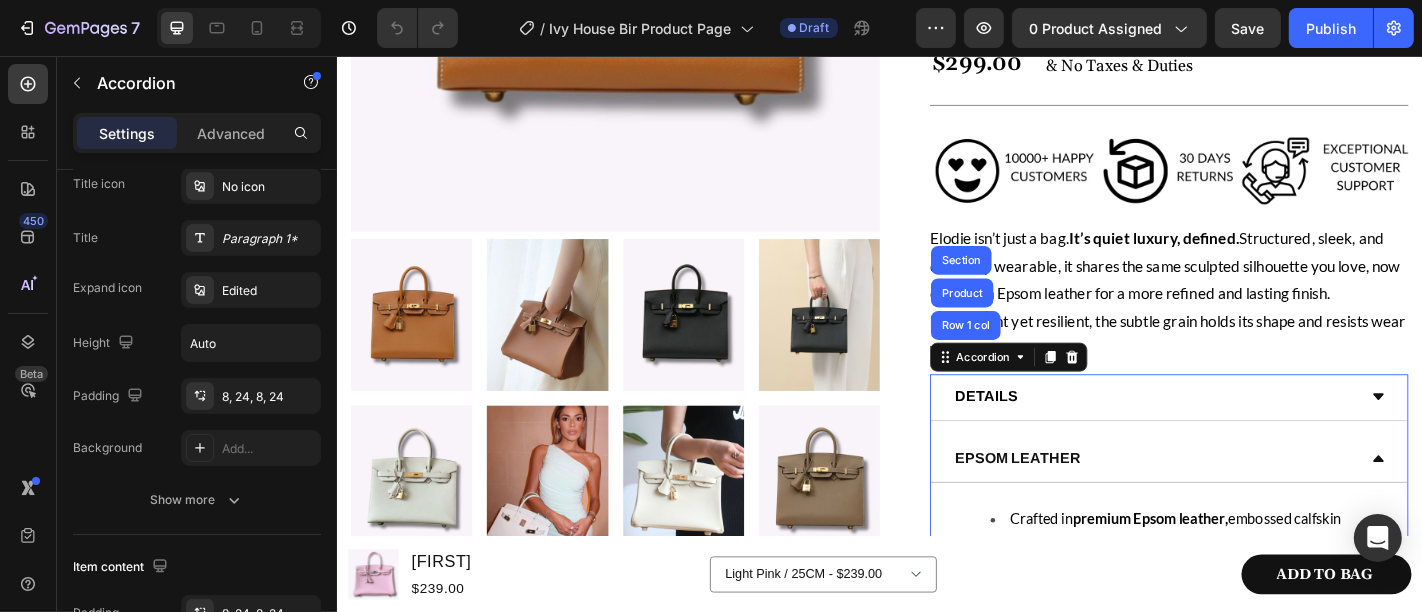 click on "Accordion Row 1 col Product Section" at bounding box center (1079, 389) 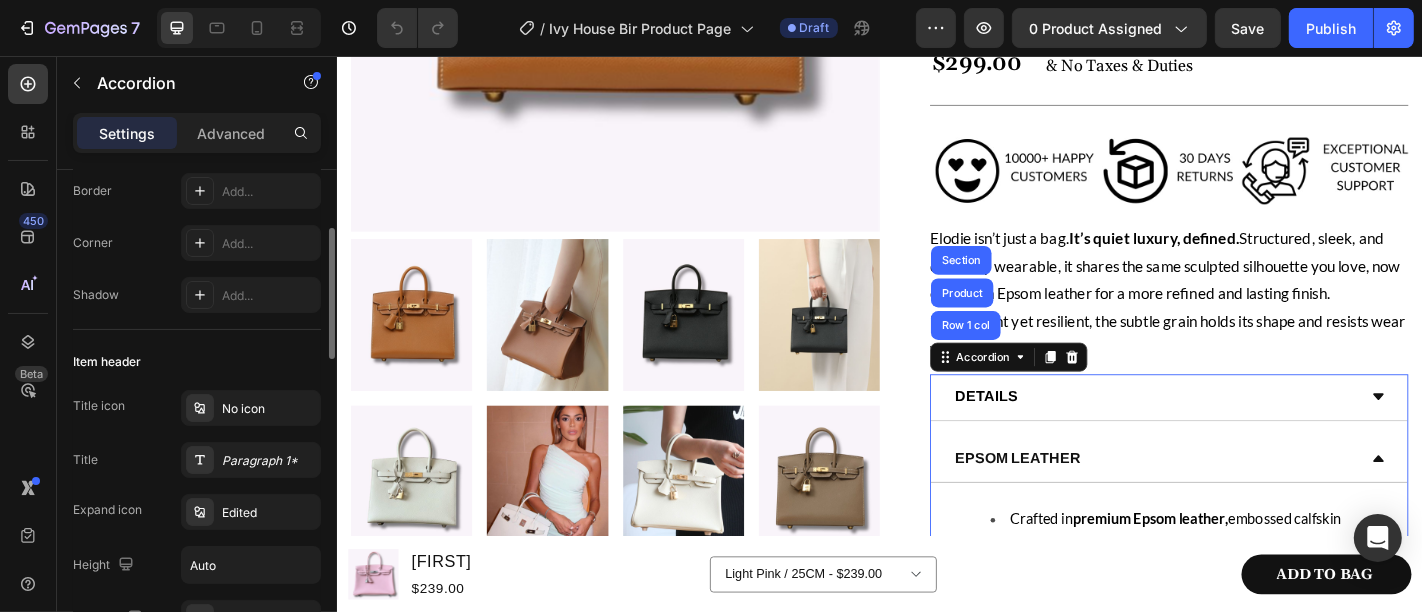 scroll, scrollTop: 0, scrollLeft: 0, axis: both 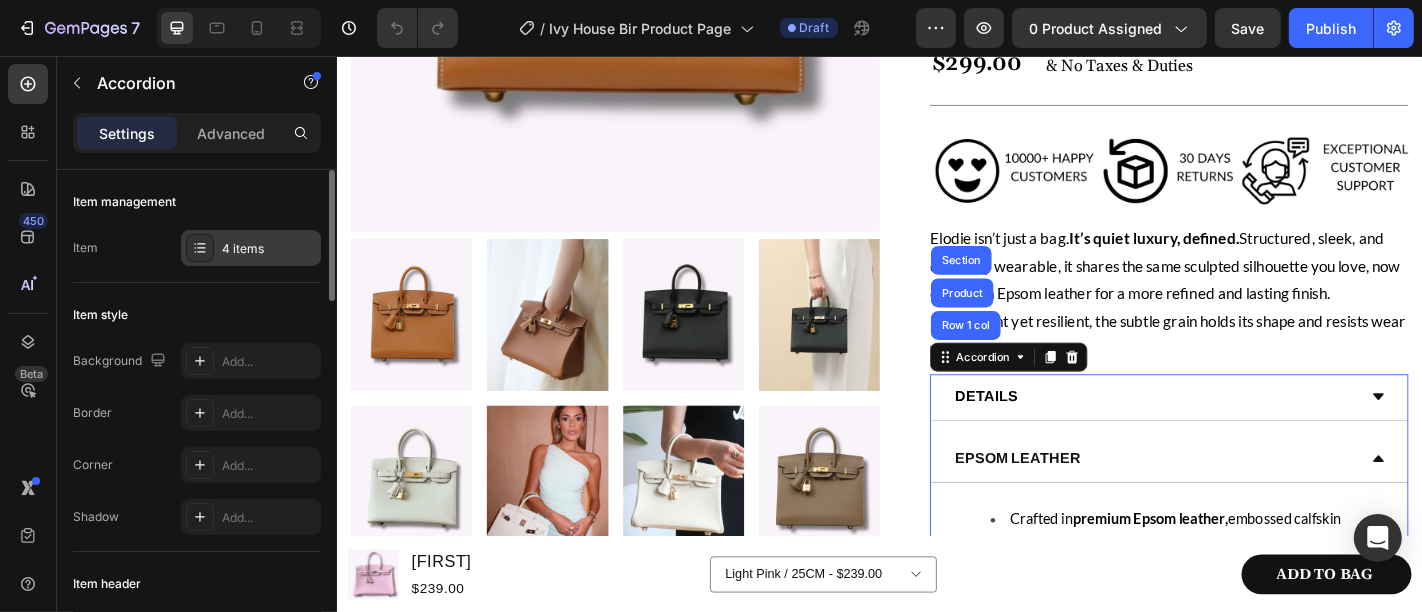 click on "4 items" at bounding box center [269, 249] 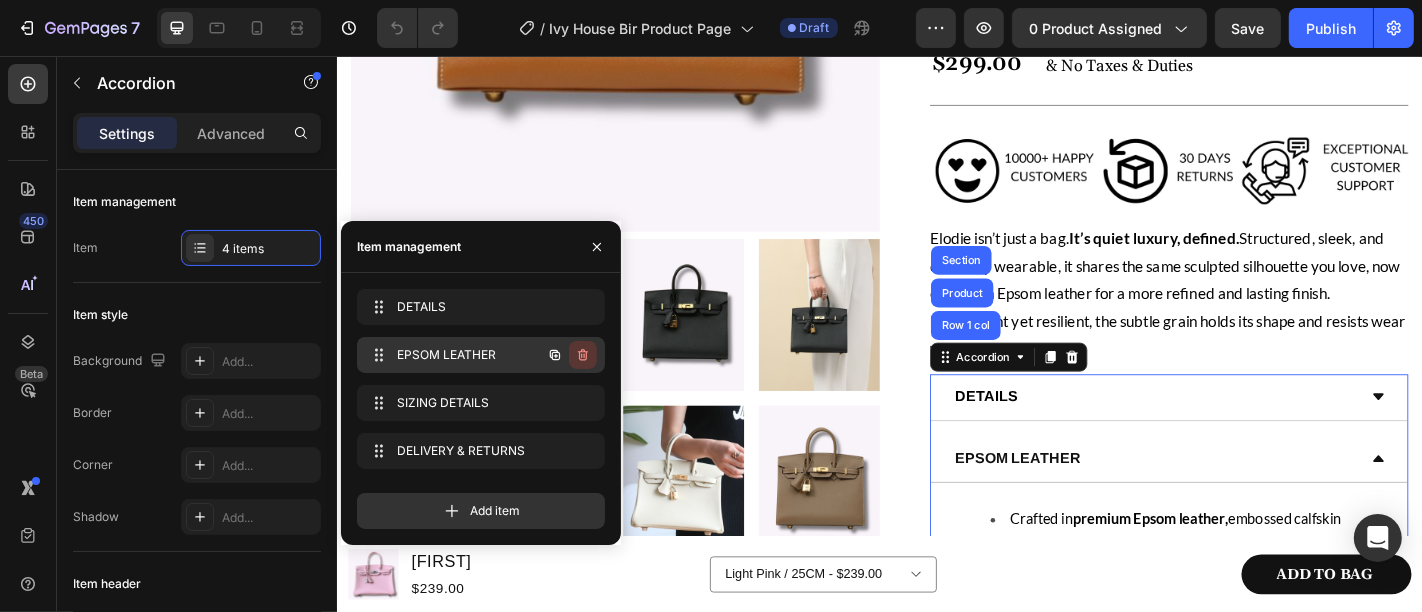 click 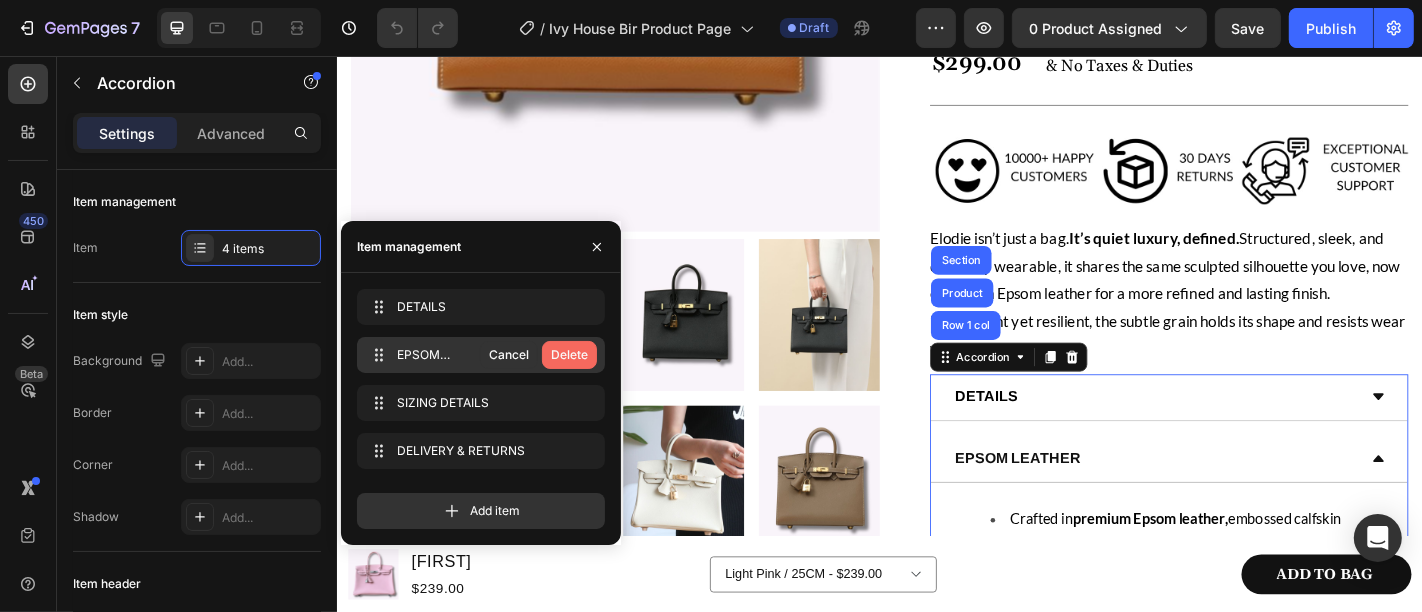 click on "Delete" at bounding box center [569, 355] 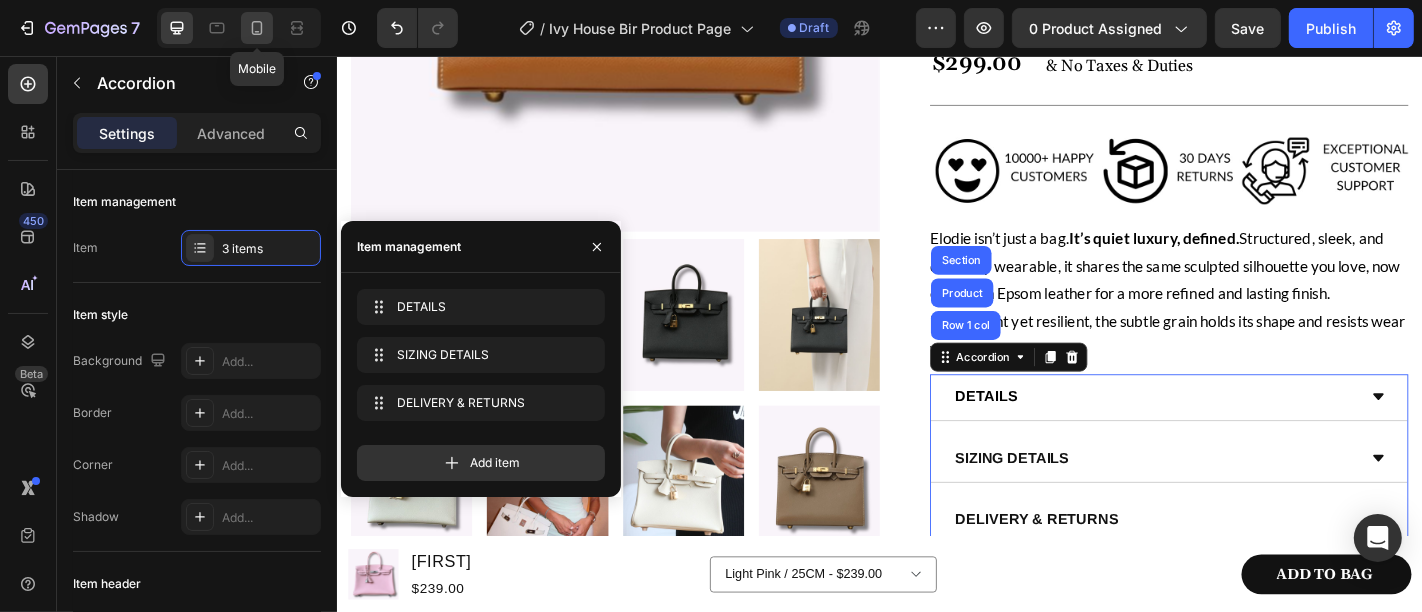 click 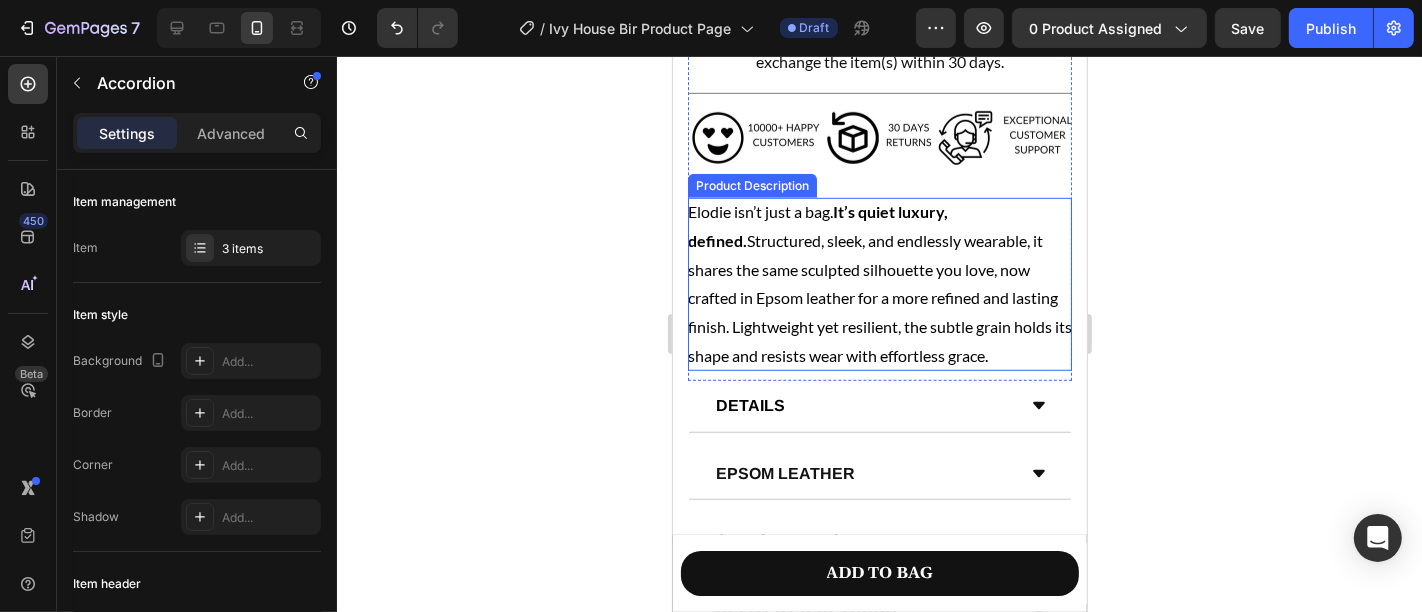 scroll, scrollTop: 1242, scrollLeft: 0, axis: vertical 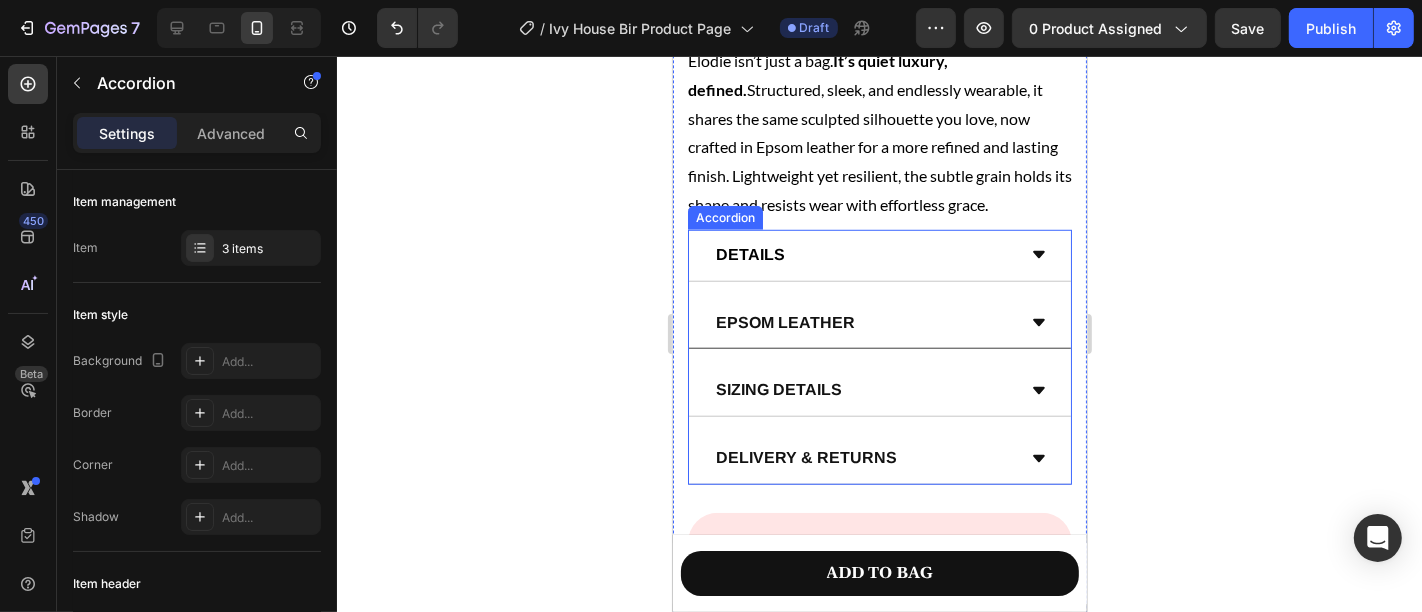 click on "EPSOM LEATHER" at bounding box center [784, 321] 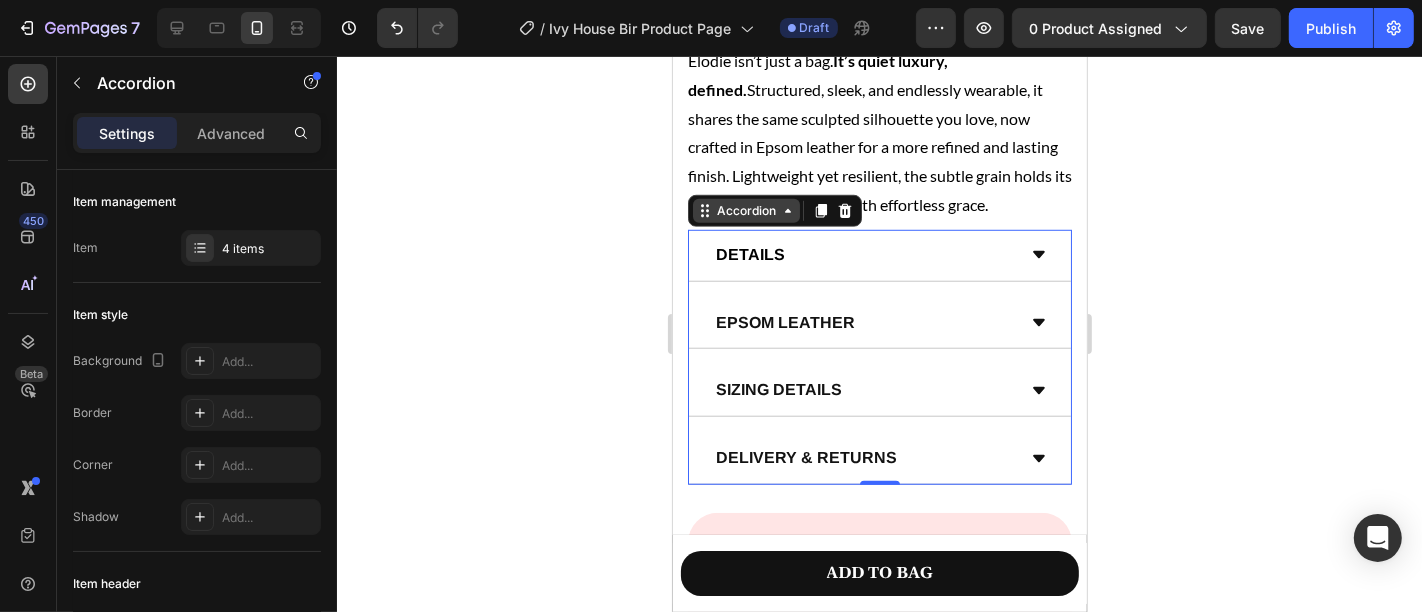 click on "Accordion" at bounding box center (745, 210) 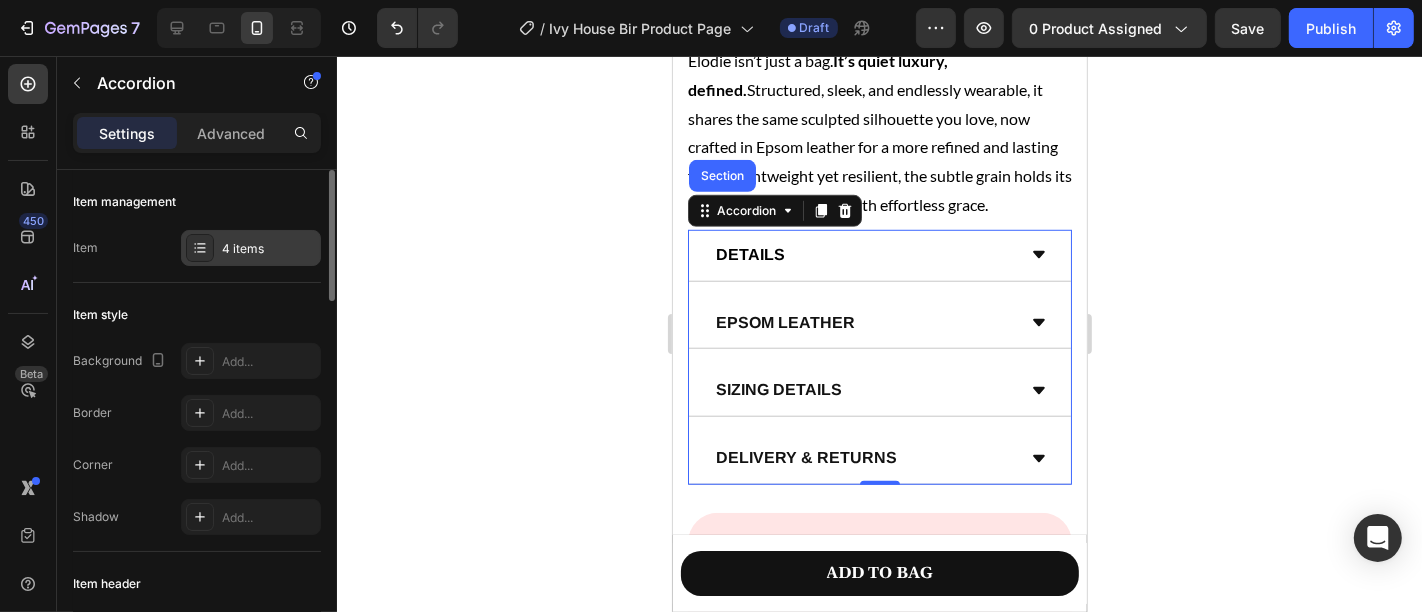 click on "4 items" at bounding box center (251, 248) 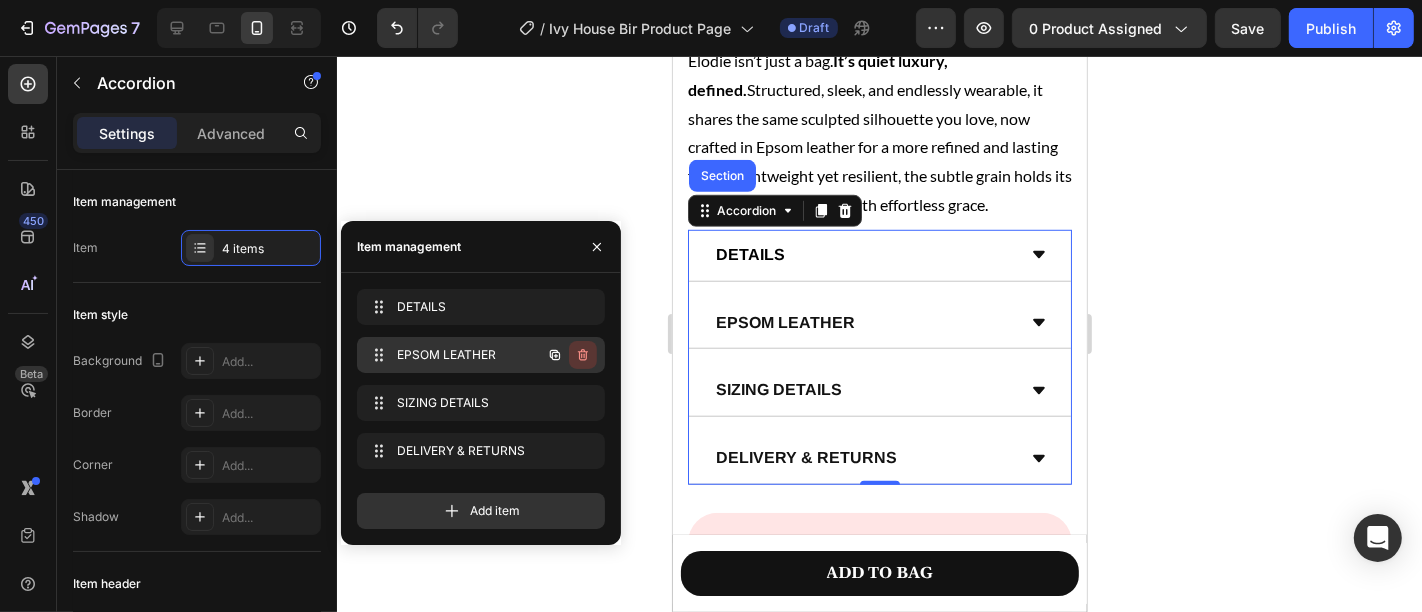 click 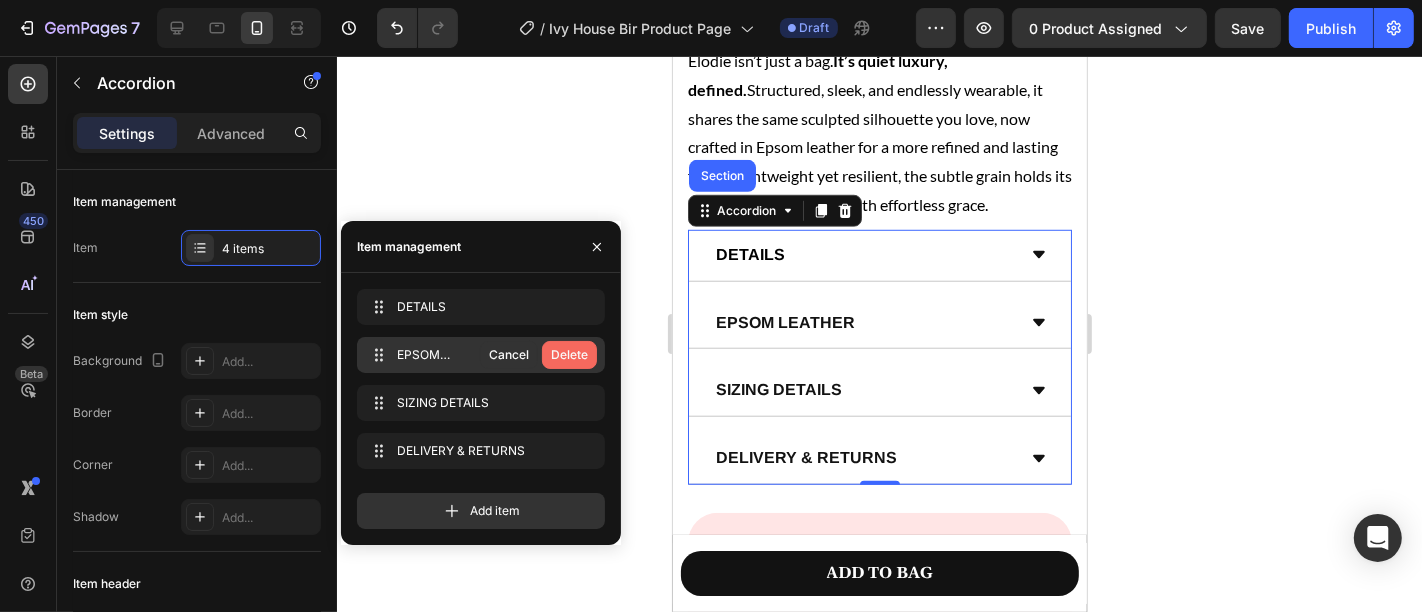 click on "Delete" at bounding box center (569, 355) 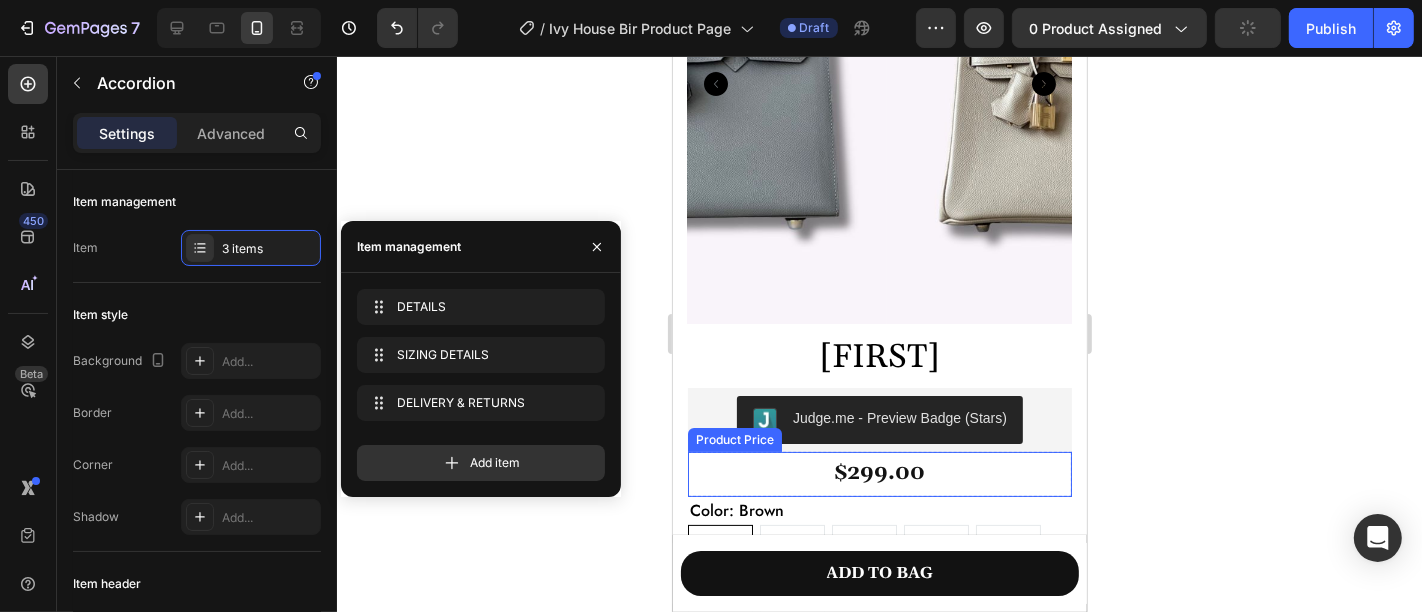 scroll, scrollTop: 242, scrollLeft: 0, axis: vertical 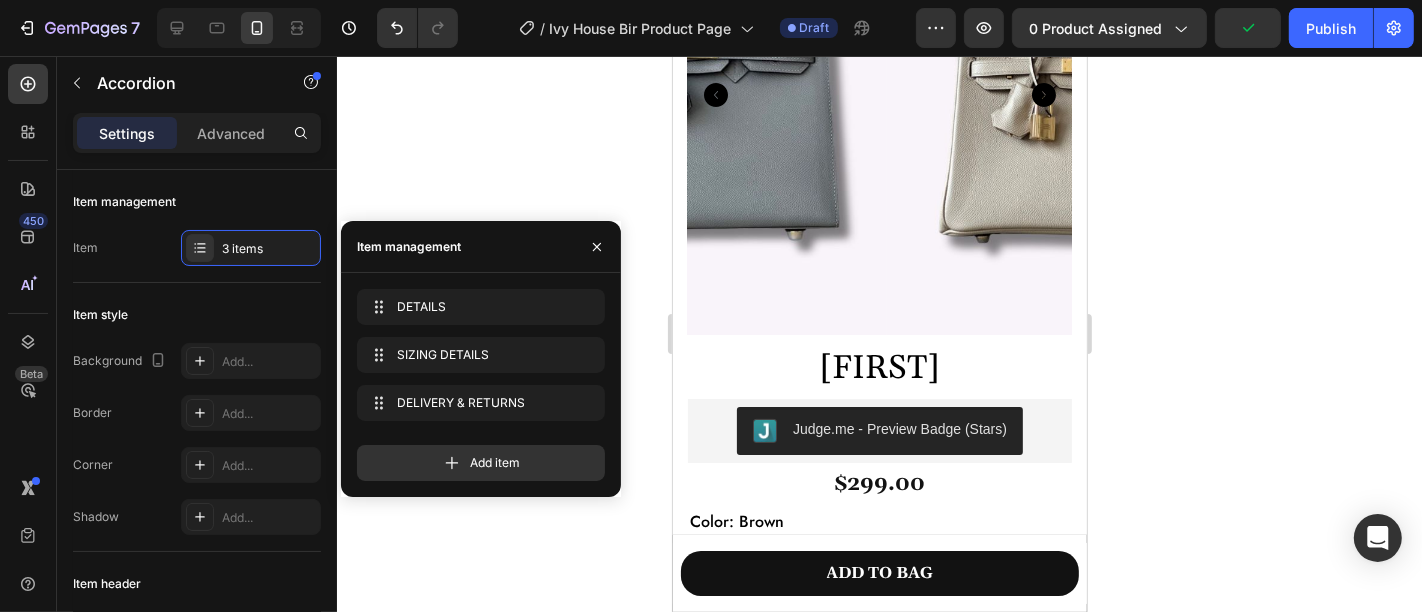click 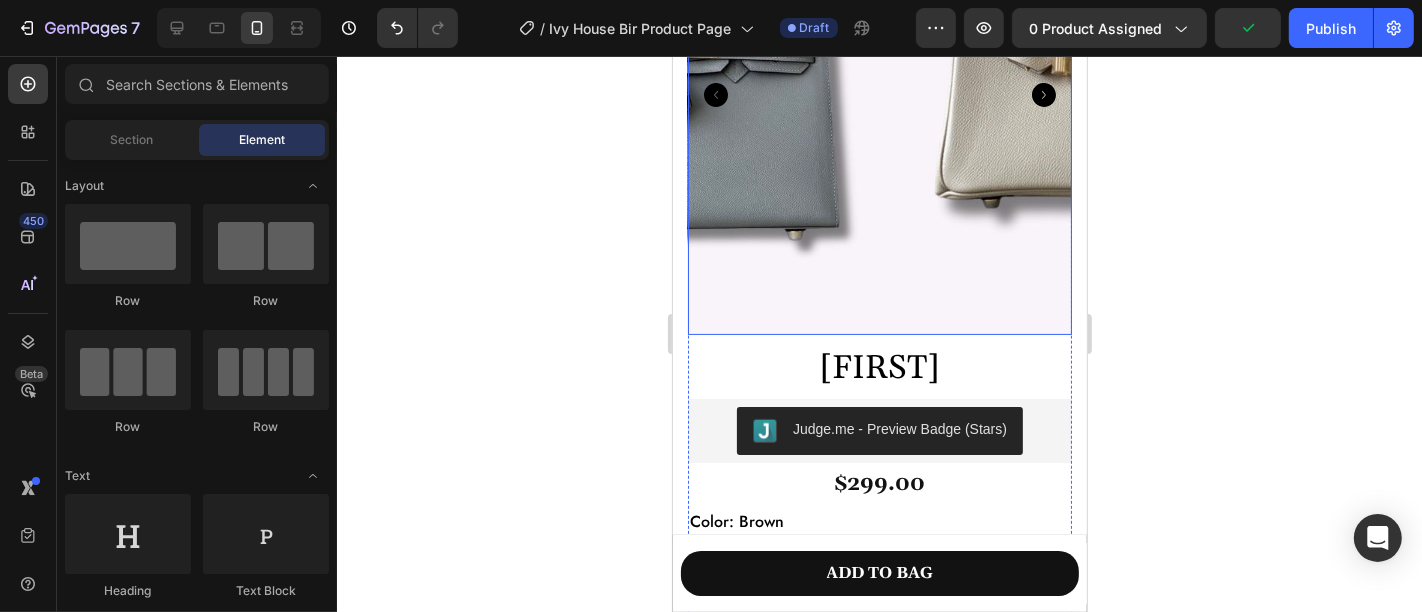 click at bounding box center (1078, 94) 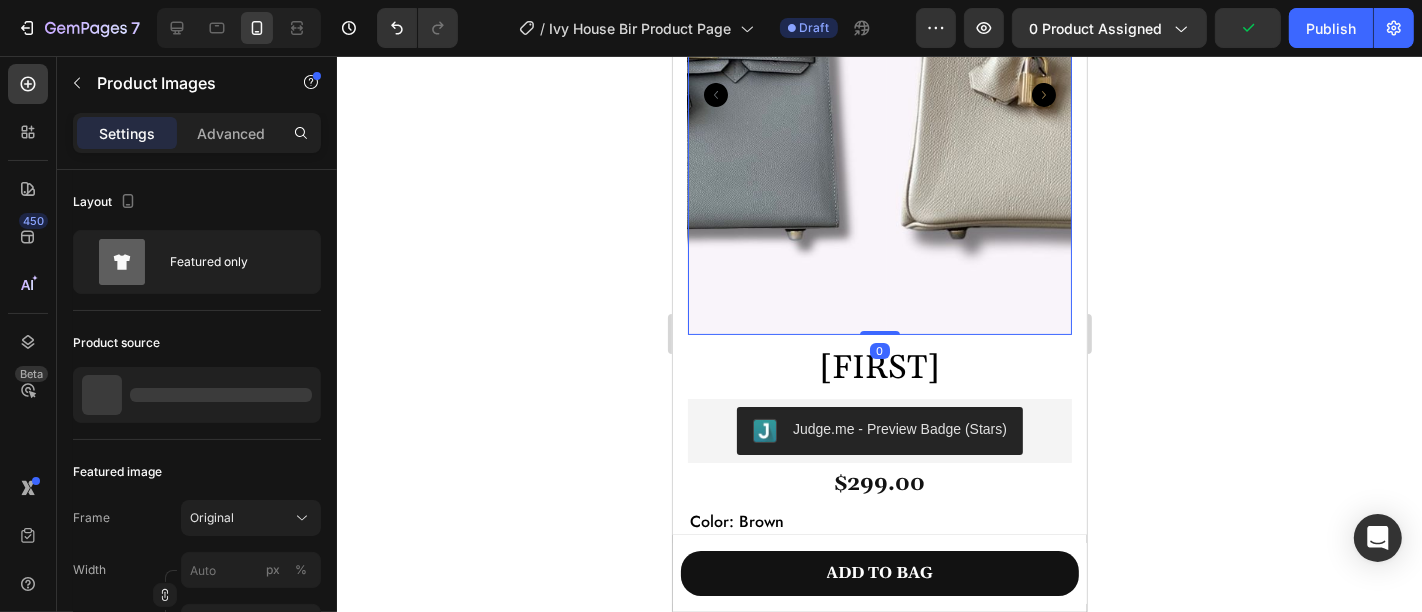 scroll, scrollTop: 131, scrollLeft: 0, axis: vertical 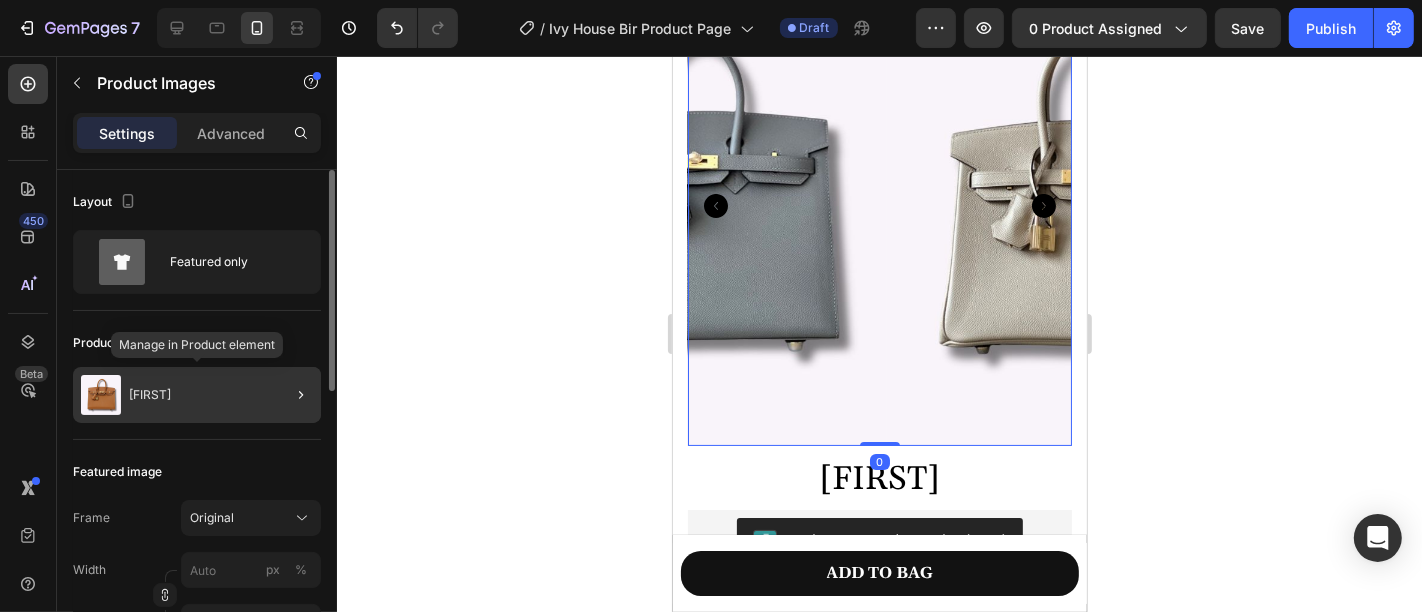 click on "[FIRST]" 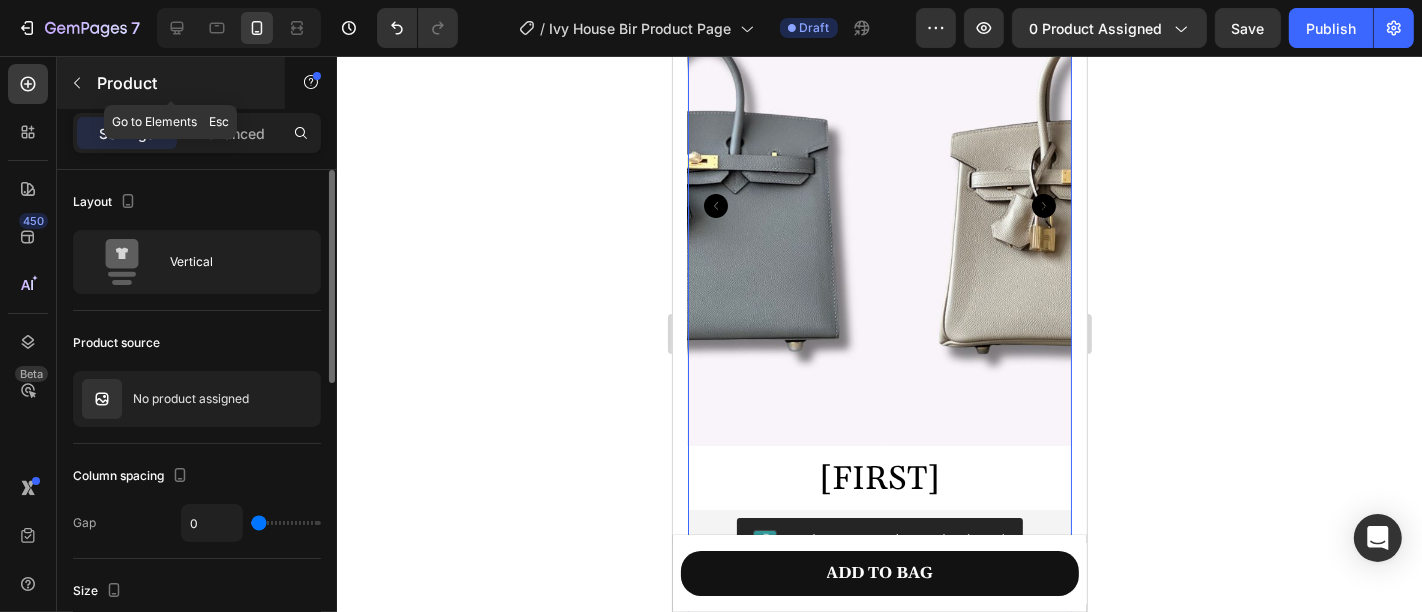 click 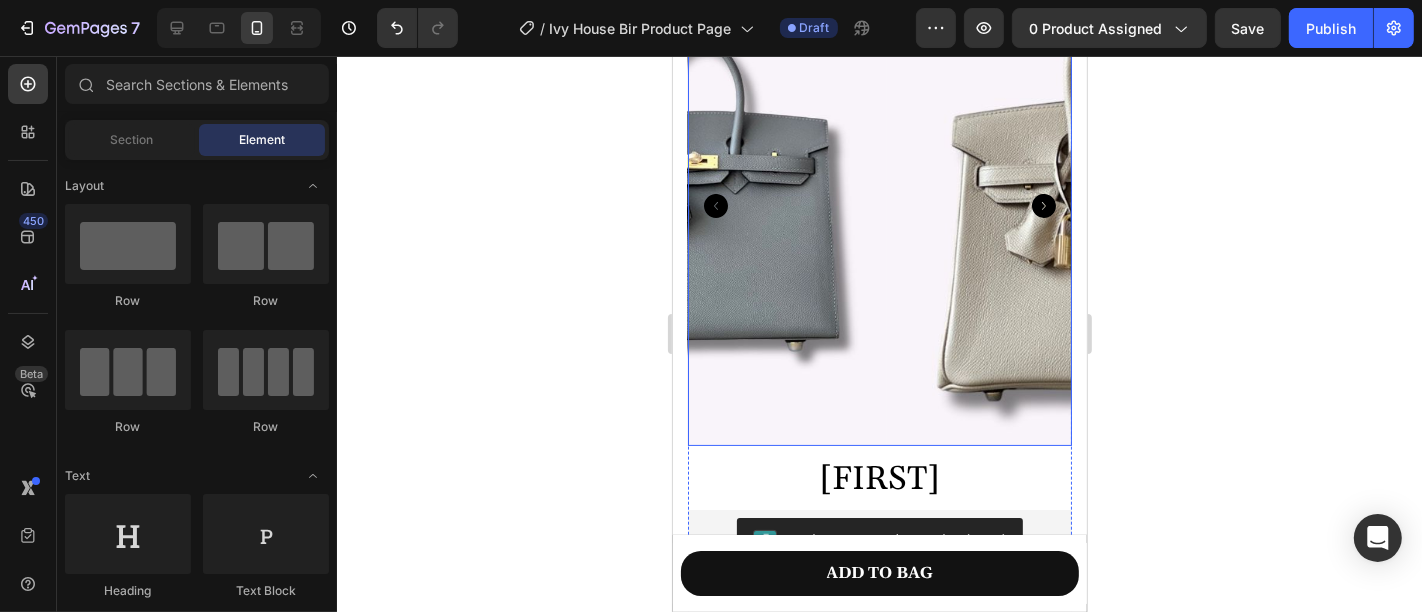 click at bounding box center [1078, 205] 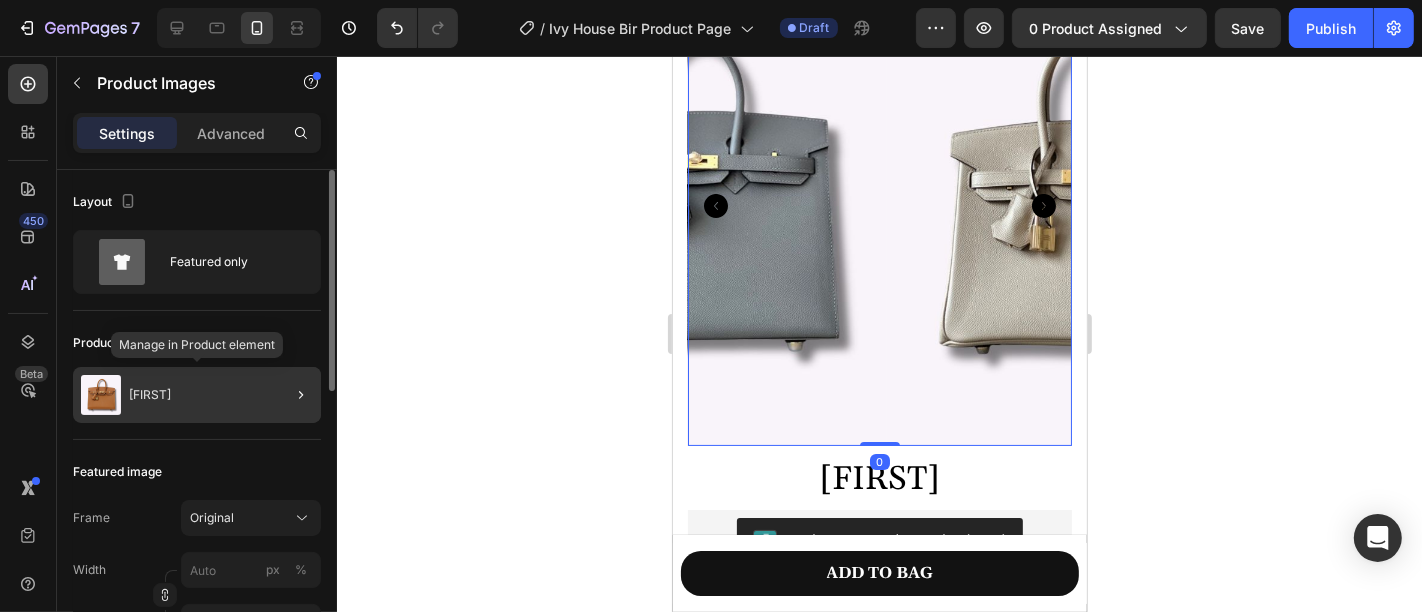 click on "[FIRST]" 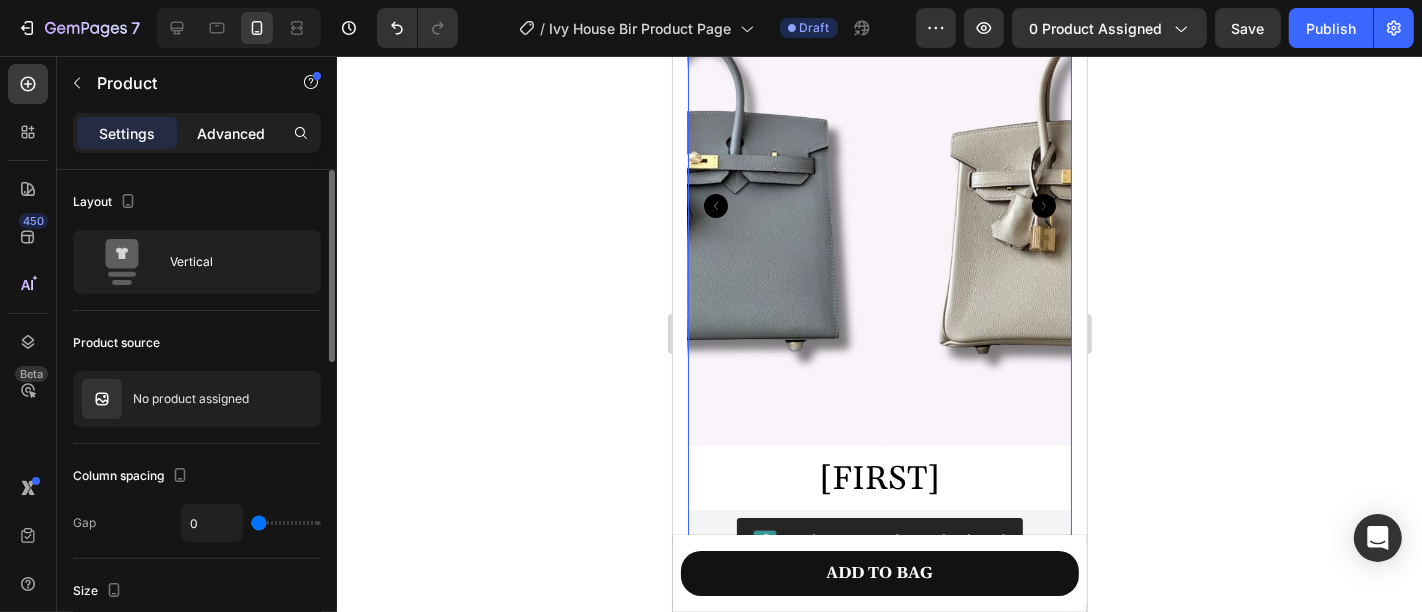click on "Advanced" at bounding box center [231, 133] 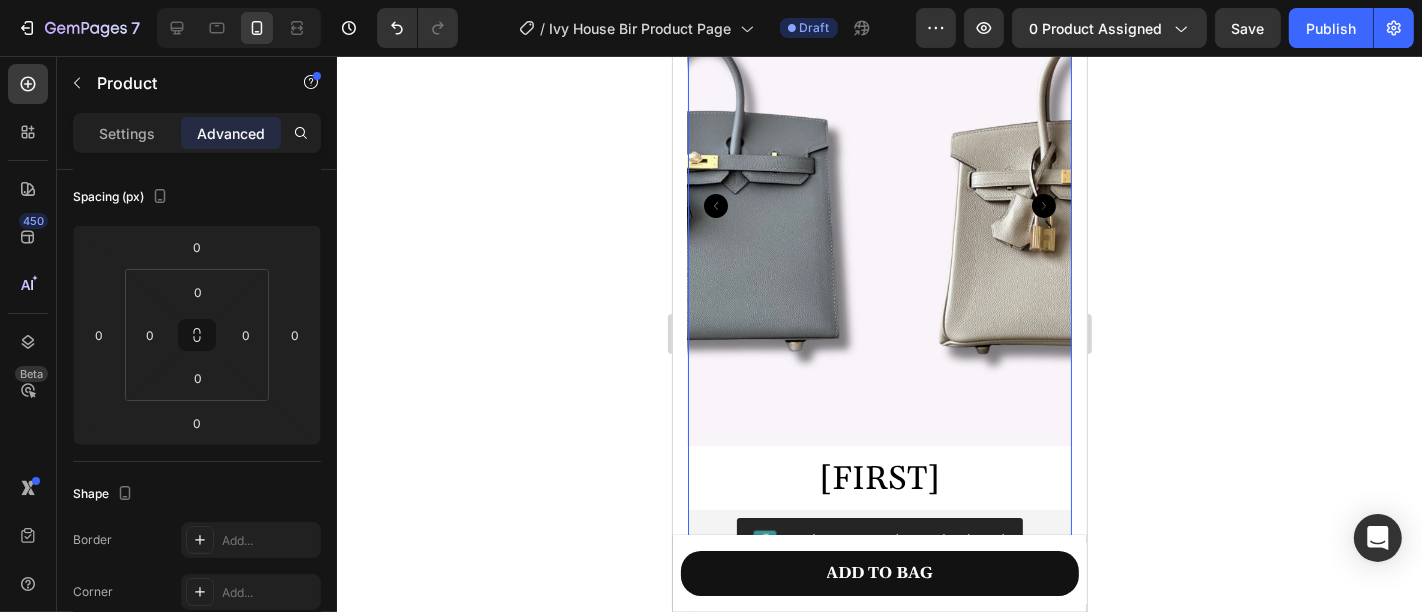 scroll, scrollTop: 0, scrollLeft: 0, axis: both 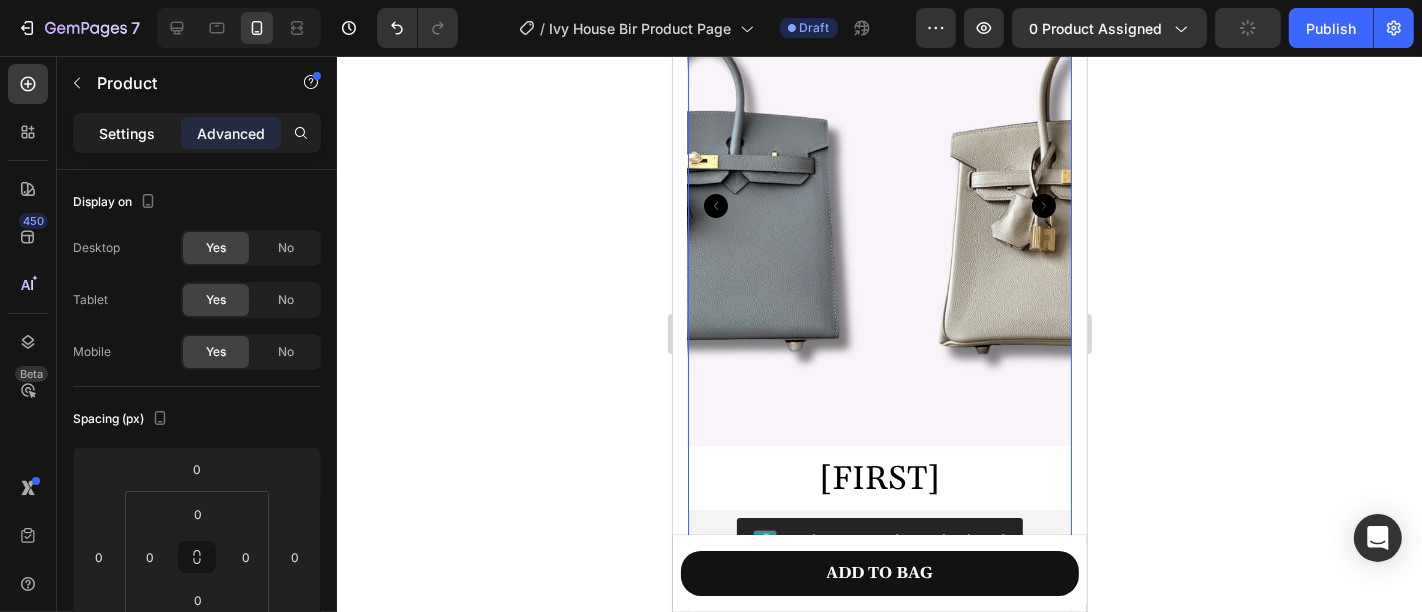 click on "Settings" 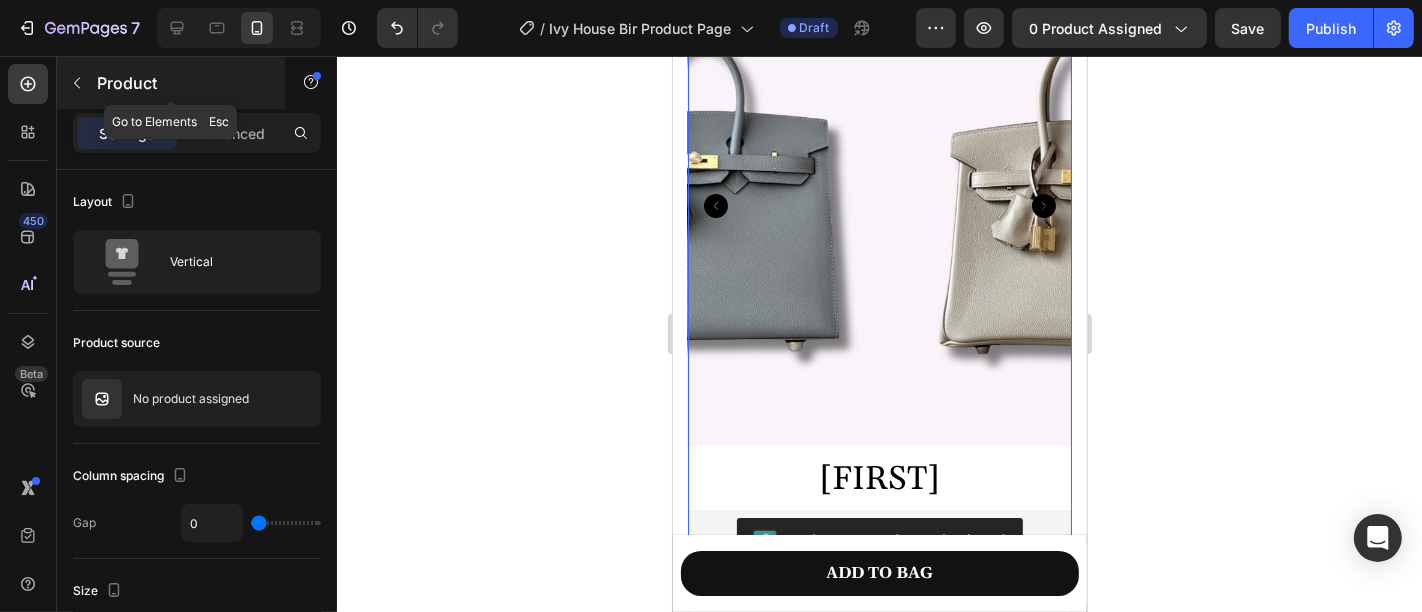 click 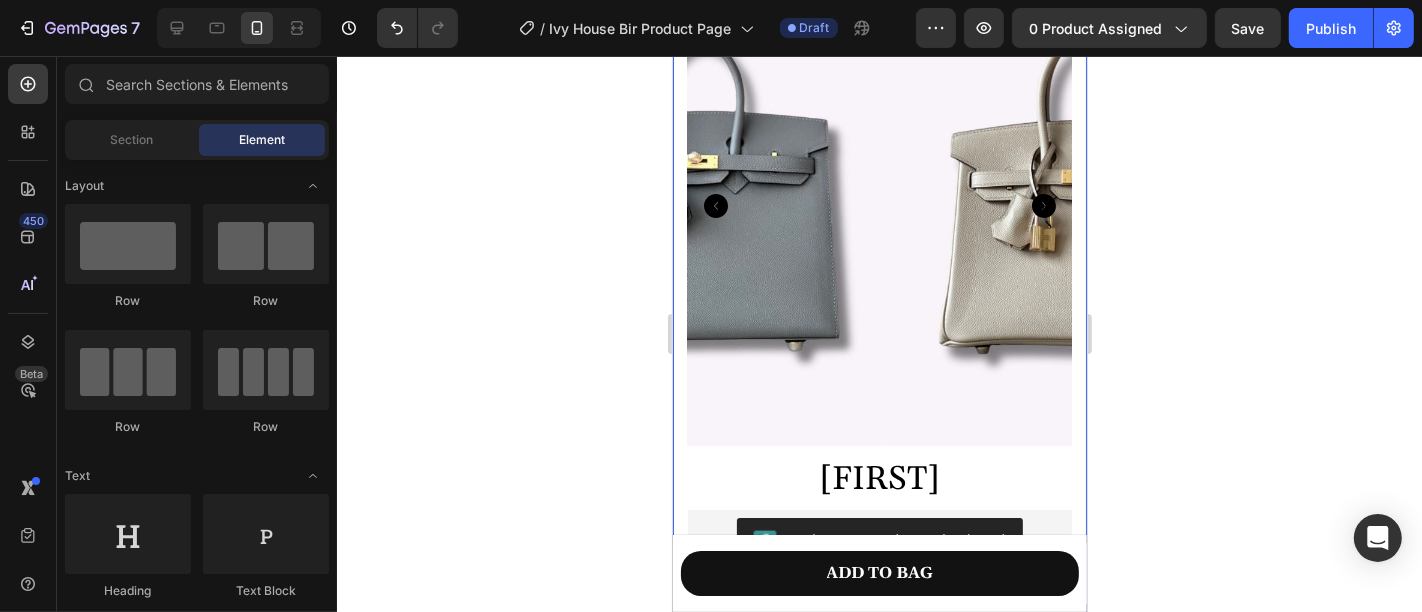 click on "Product Images   "I've found my perfect  companion in this handbag.  It elevated my confidence and completed my look." MARIAH S. Handbags Heaven Customer   Heading Row Elodie Product Title Judge.me - Preview Badge (Stars) Judge.me Row $299.00 Product Price Product Price & No Taxes & Duties Text block Row $299.00 Product Price Product Price Row Color: Brown Brown Brown     Brown Black Black     Black Khaki Khaki     Khaki Cream Cream     Cream Red Red     Red Gray Gray     Gray White White     White Size: 25CM 25CM 25CM     25CM 30CM 30CM     30CM Product Variants & Swatches ADD TO BAG Product Cart Button 100% NO-RISK MONEY BACK GUARANTEE We think you’re going to love your bag! But if you aren’t completely satisfied with anything, you can return or exchange the item(s) within 30 days. Text block                Title Line Image Row                Title Line Image Row                Title Line Elodie isn’t just a bag.  It’s quiet luxury, defined.    Product Description DETAILS" at bounding box center (879, 1055) 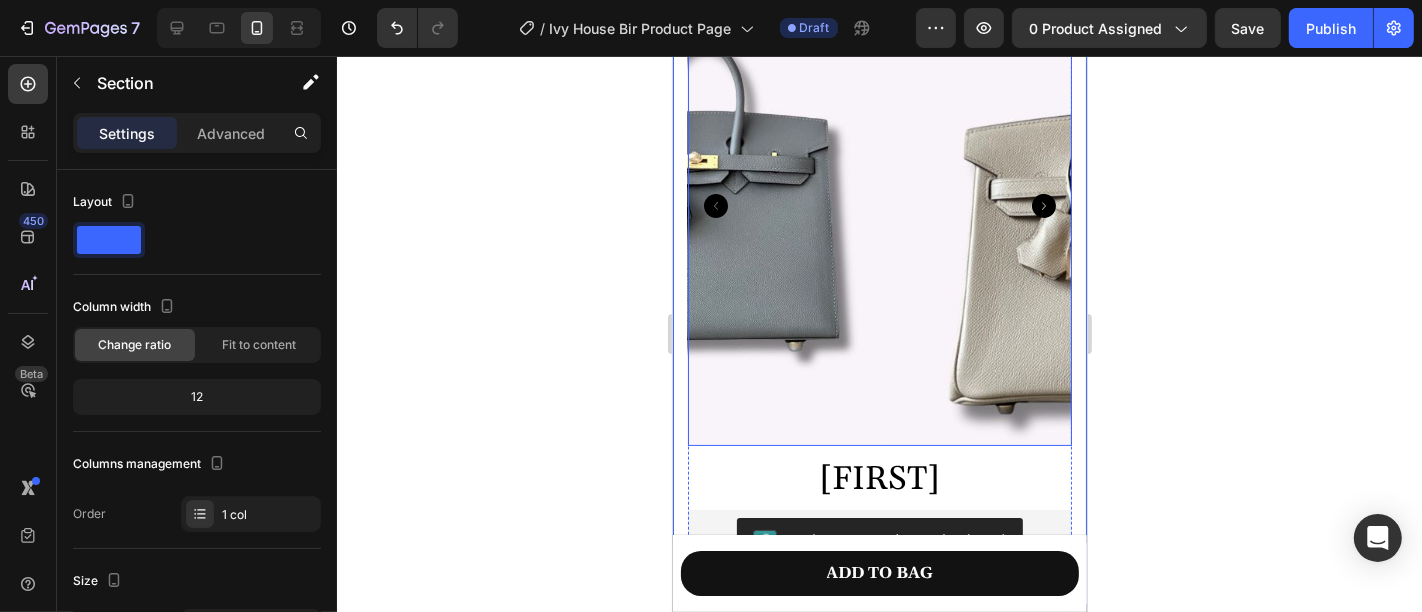 click at bounding box center [1078, 205] 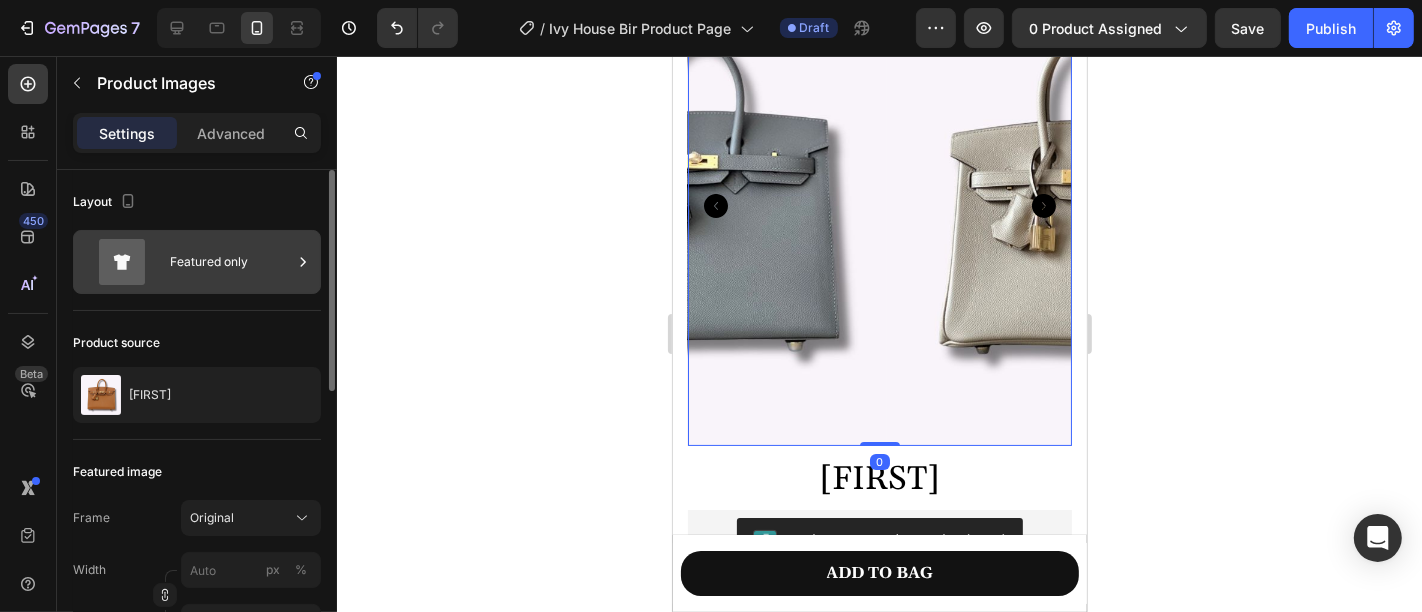 click 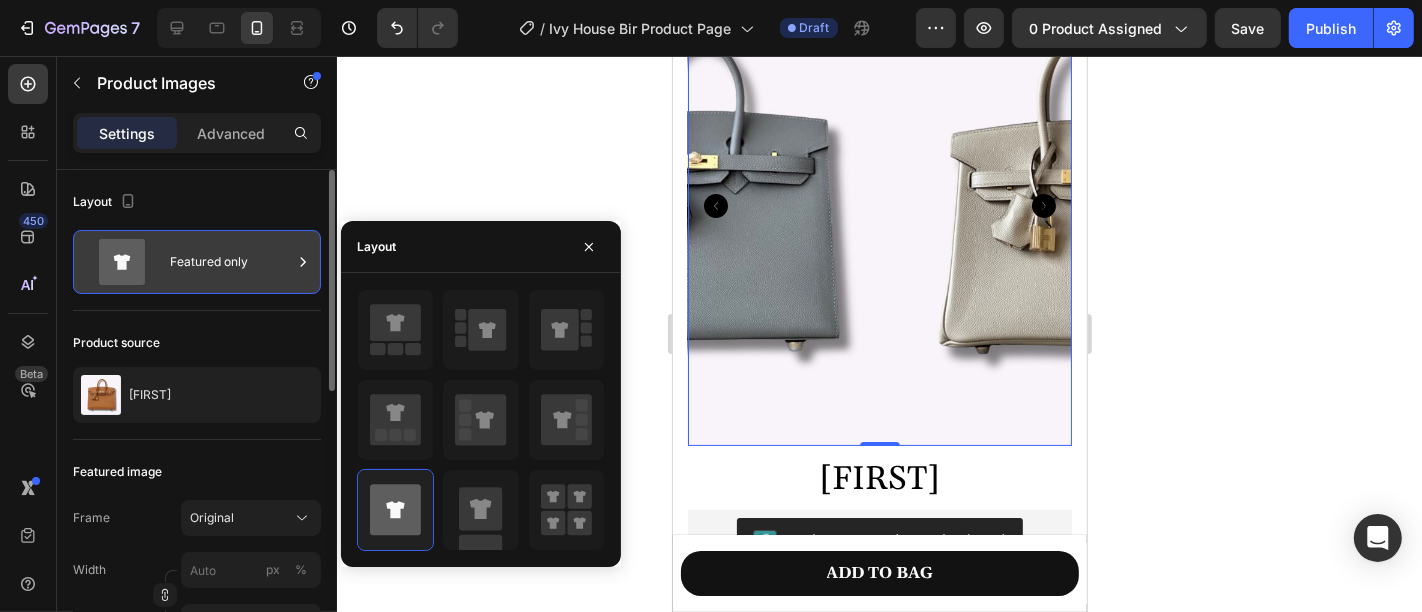 click 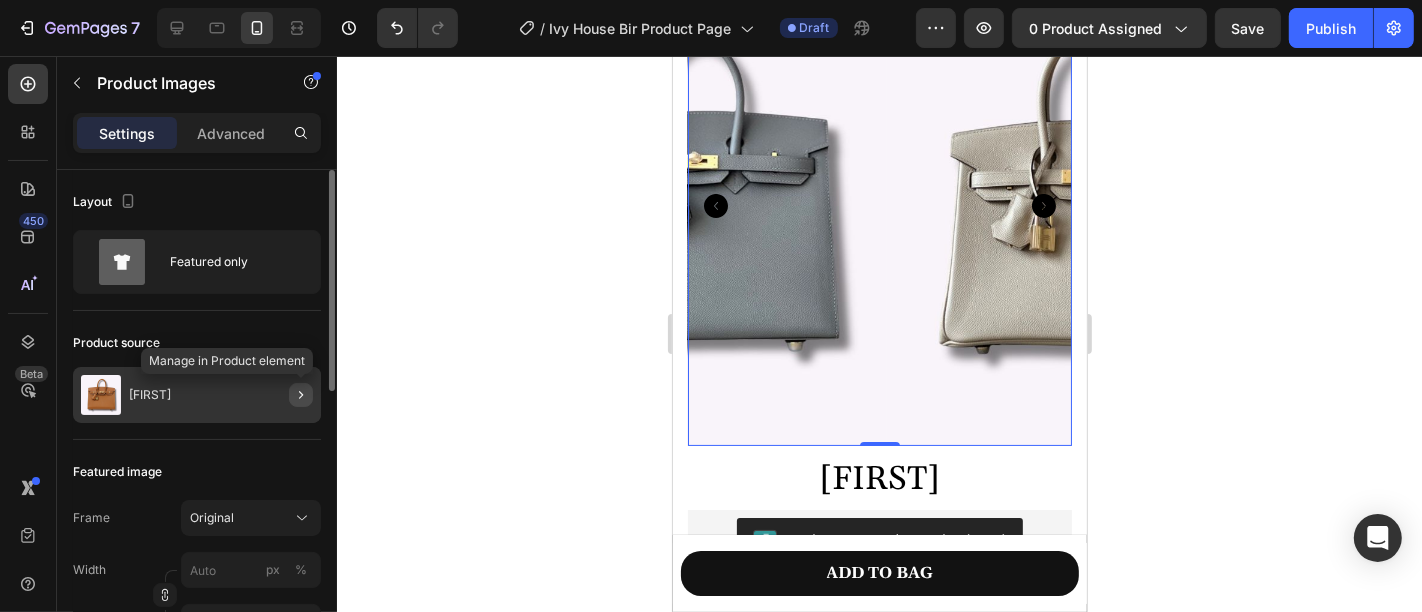 click 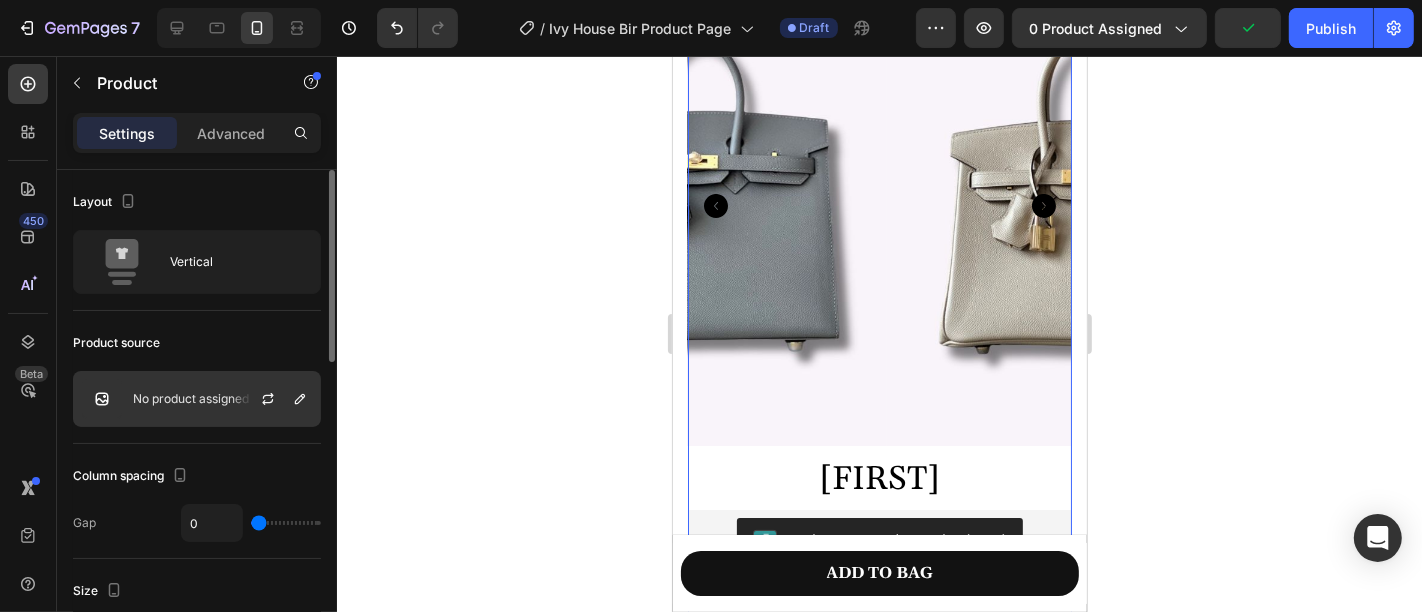 click on "No product assigned" 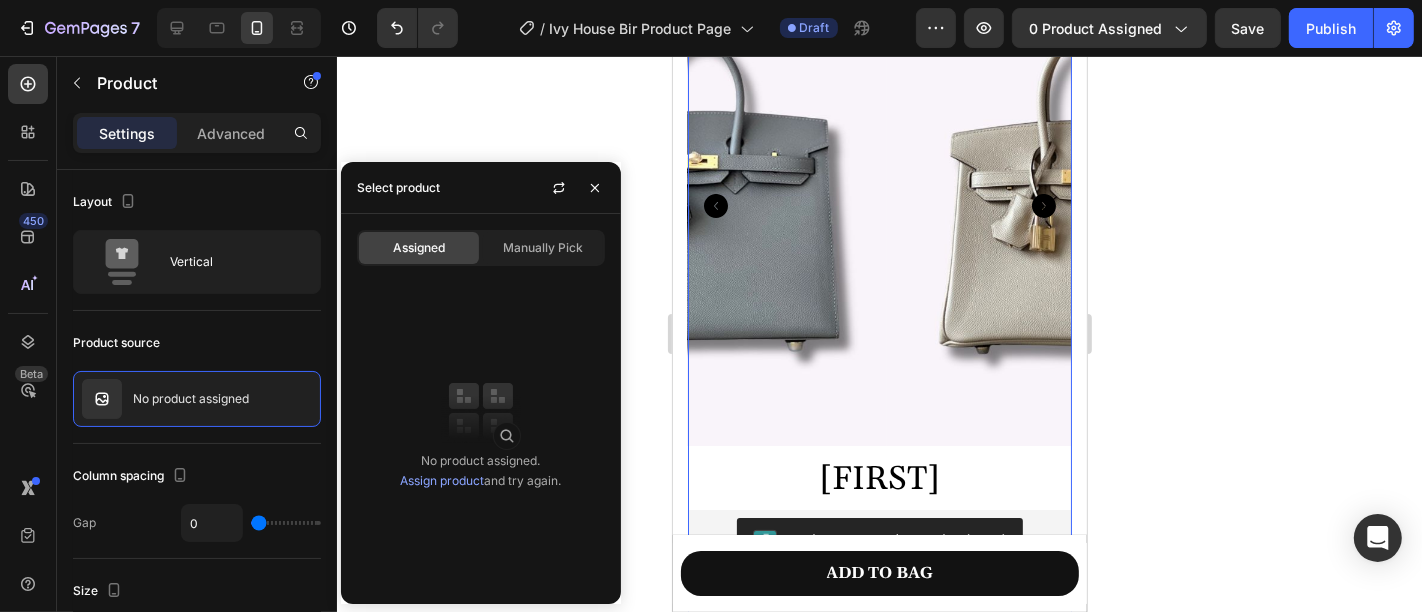 click on "Assign product" at bounding box center [442, 480] 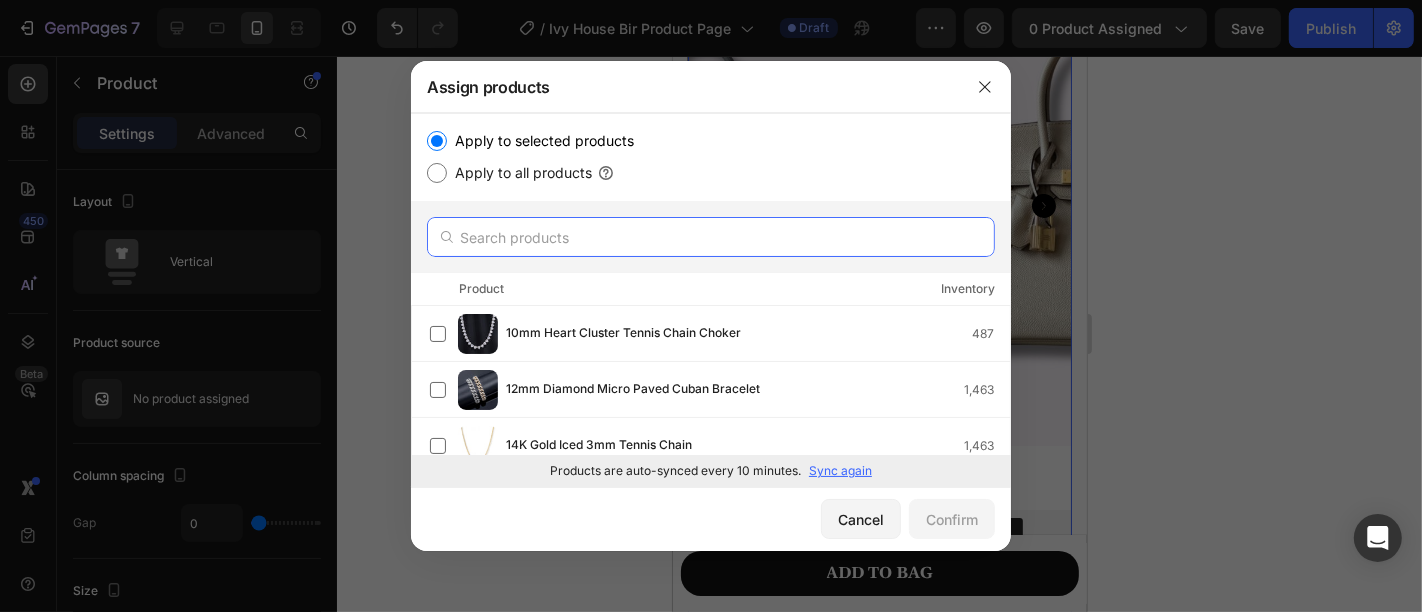 click at bounding box center [711, 237] 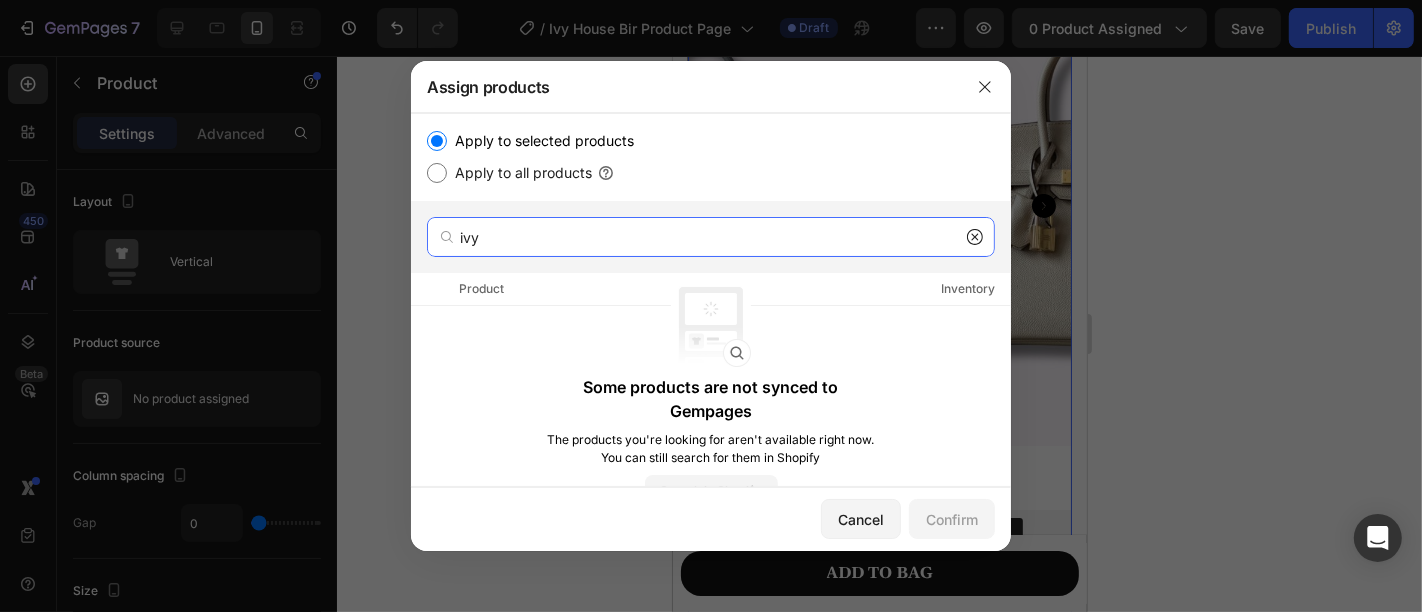 type on "ivy" 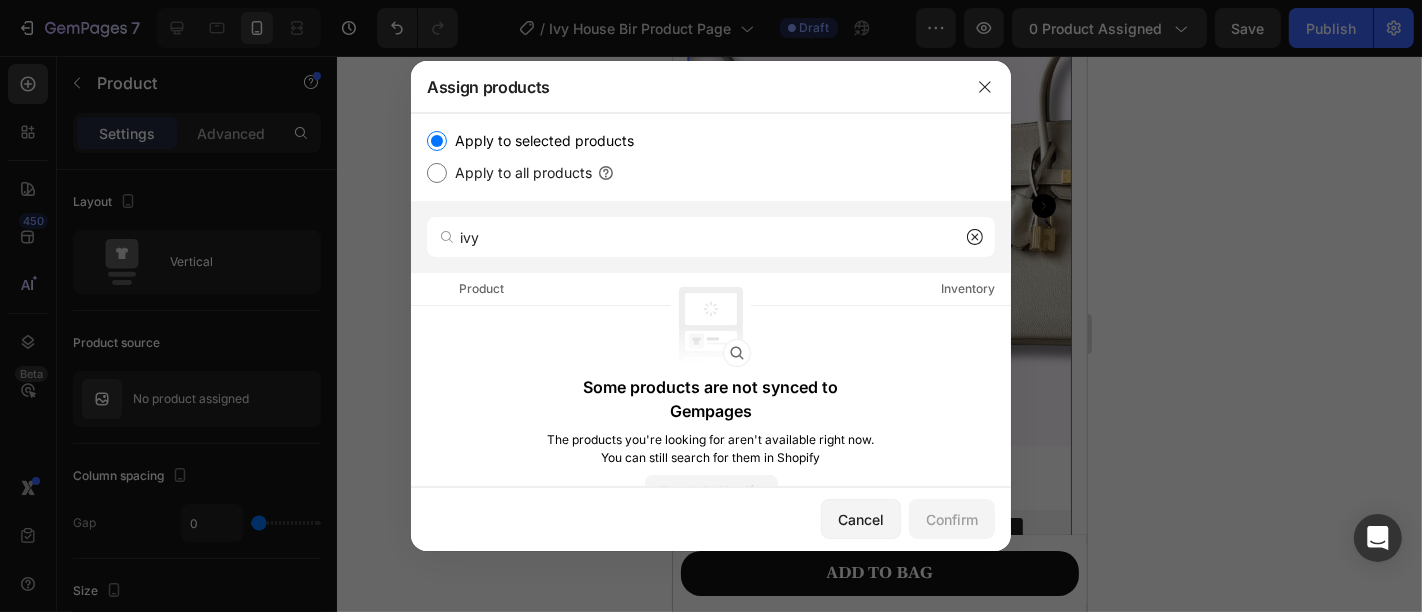 click on "The products you're looking for aren't available right now. You can still search for them in Shopify" at bounding box center [711, 449] 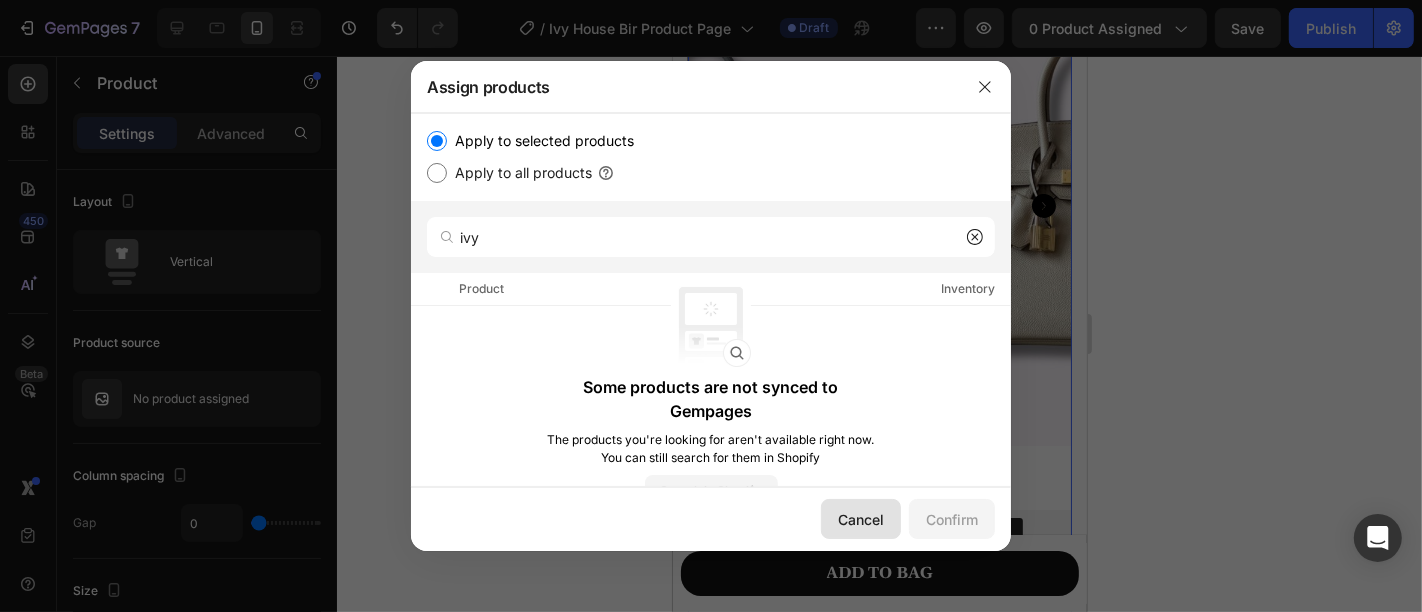 click on "Cancel" at bounding box center (861, 519) 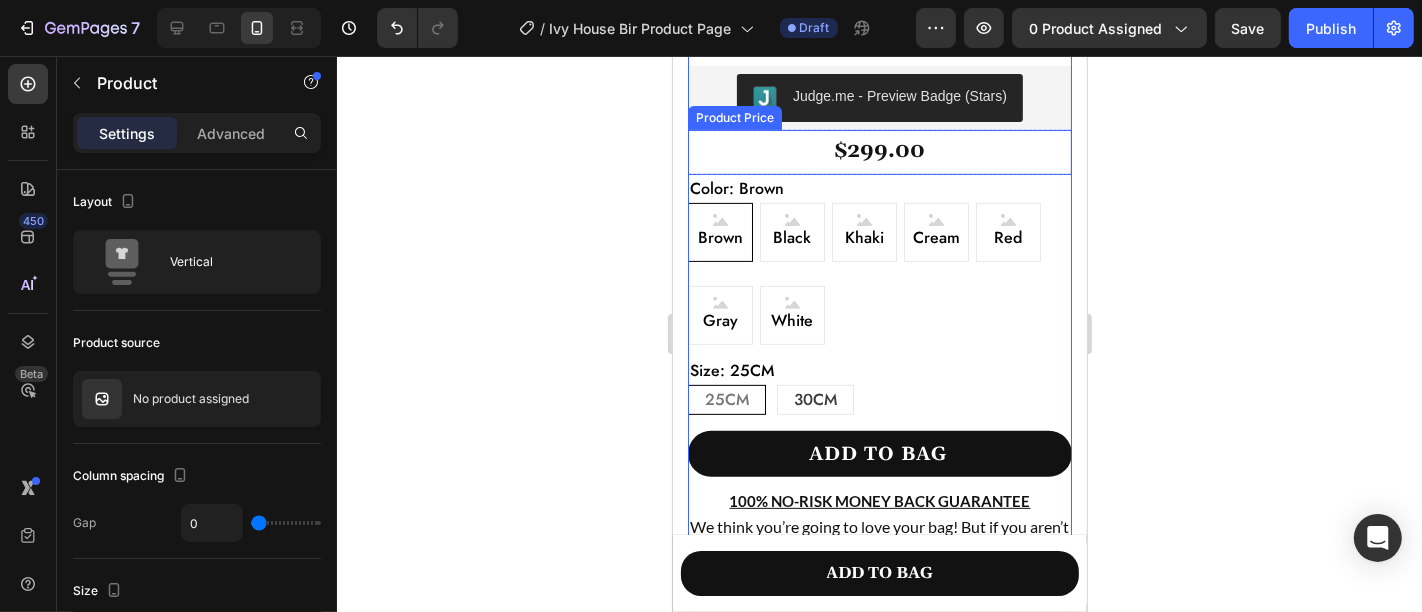 scroll, scrollTop: 242, scrollLeft: 0, axis: vertical 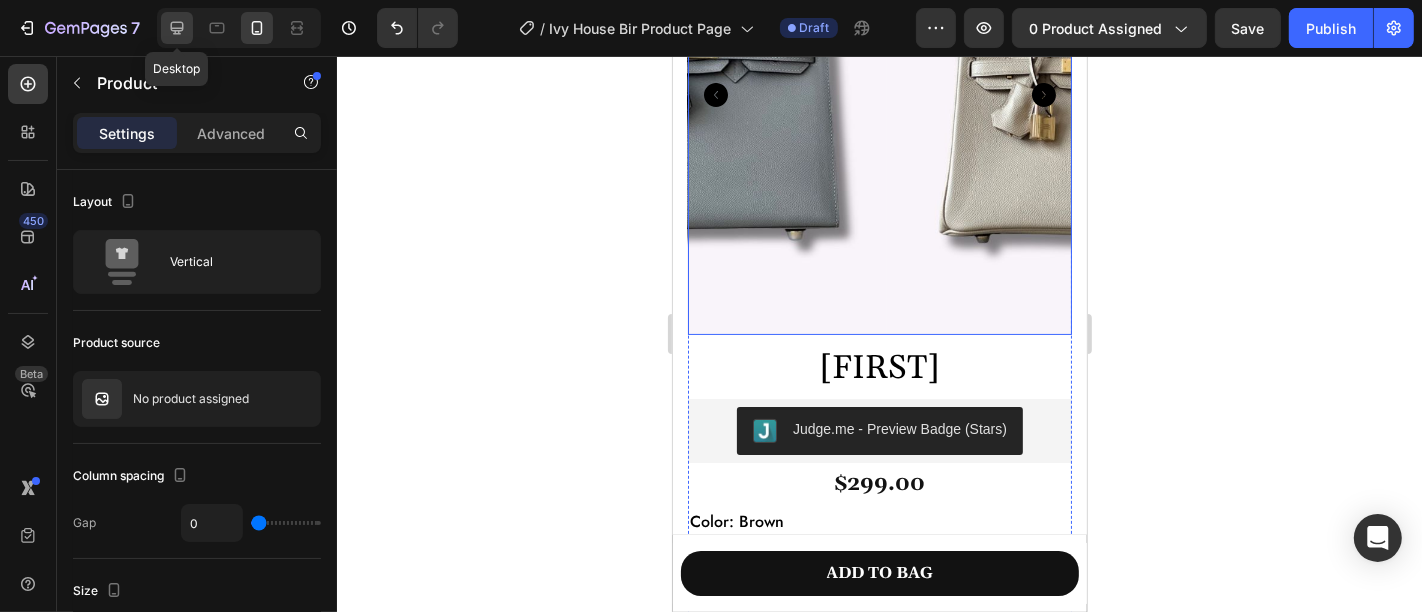 click 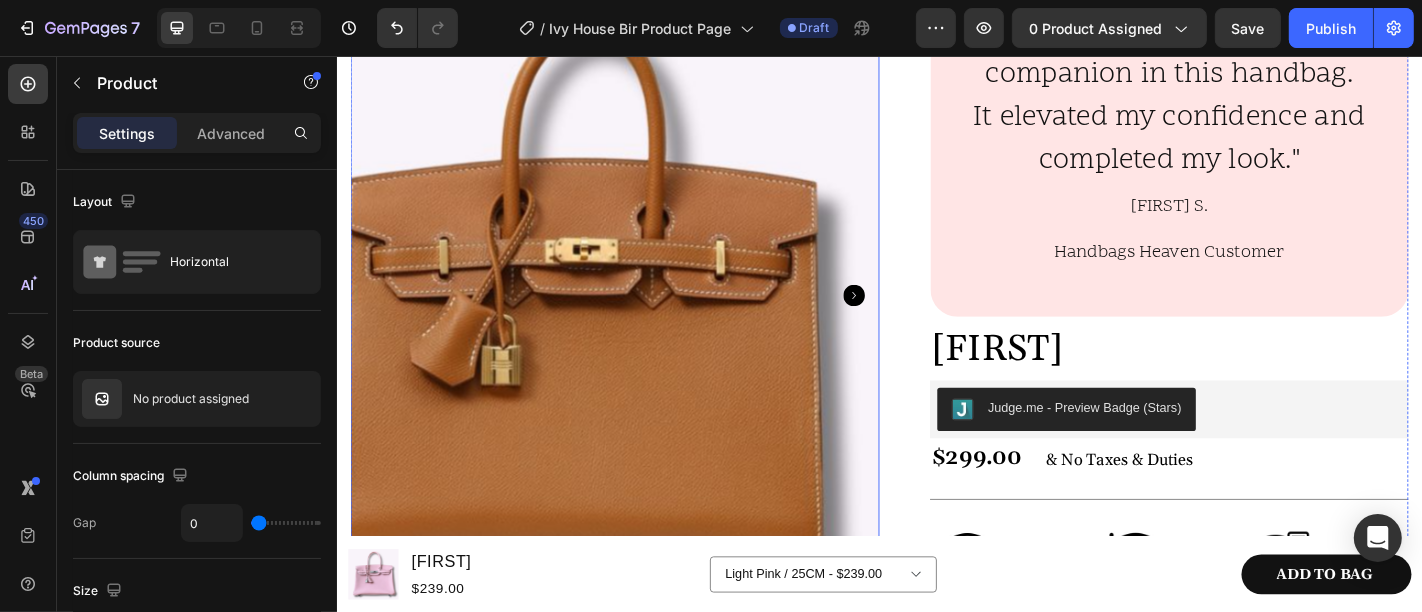 scroll, scrollTop: 281, scrollLeft: 0, axis: vertical 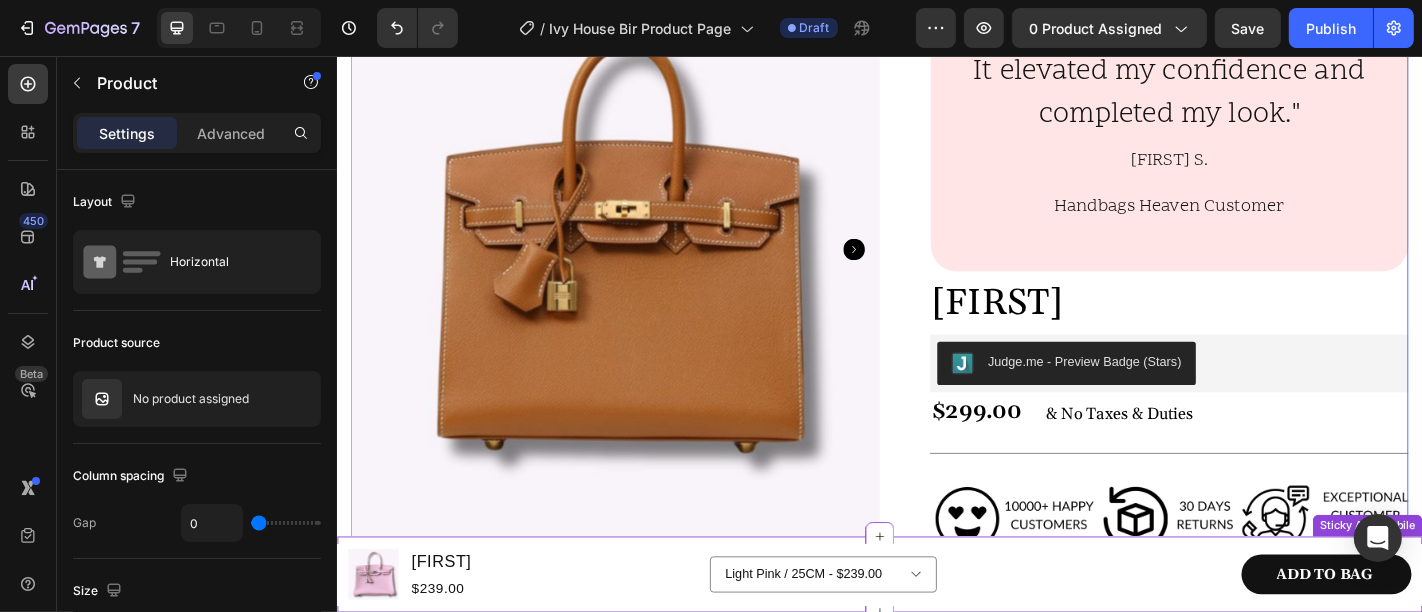 click on "Product Images Chloe Product Title $239.00 Product Price Product Price Row" at bounding box center (542, 629) 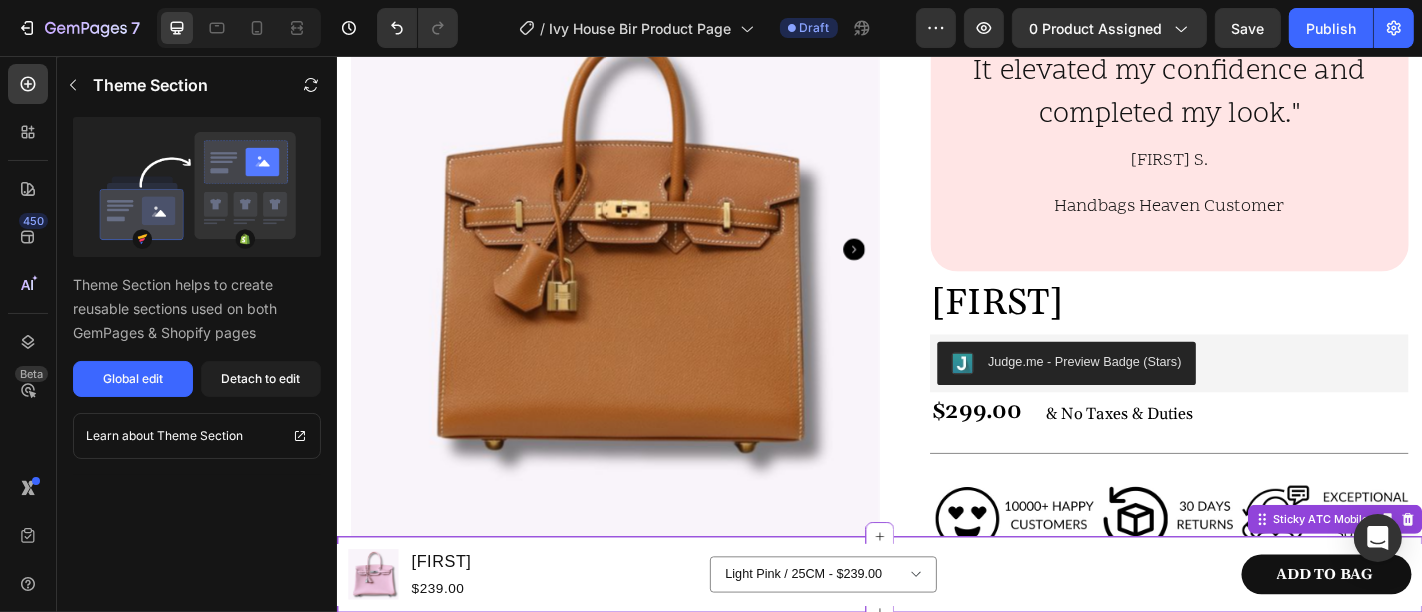 click at bounding box center [376, 629] 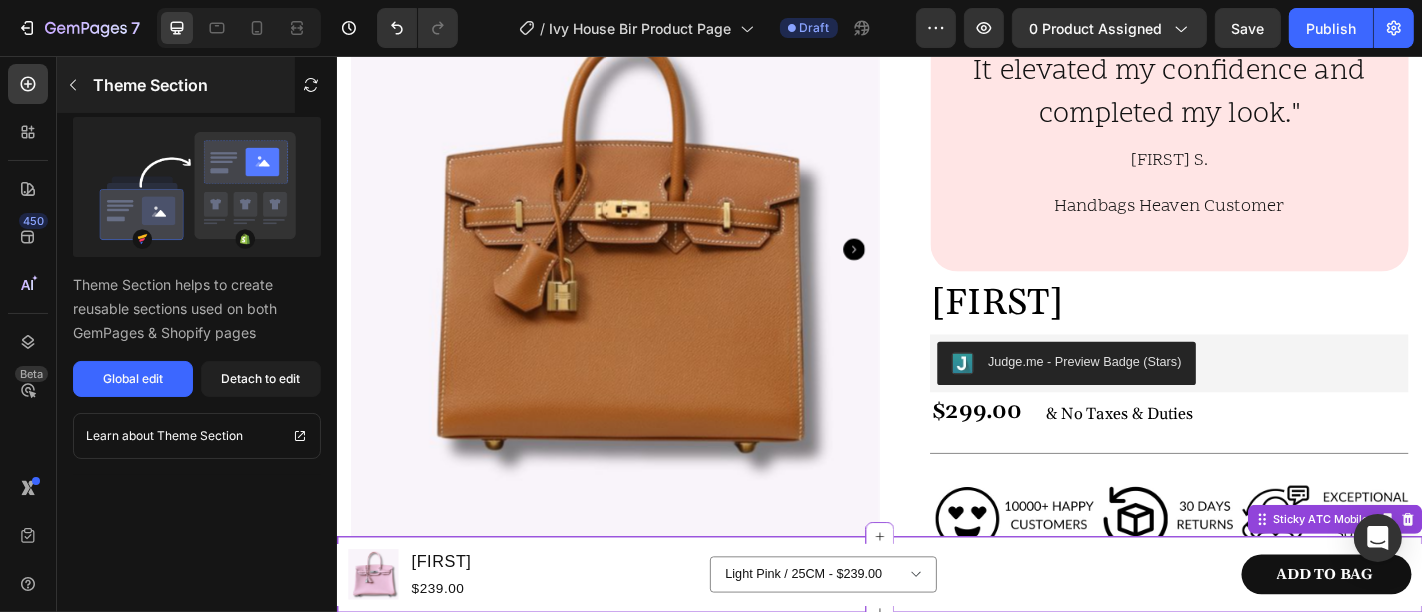 click 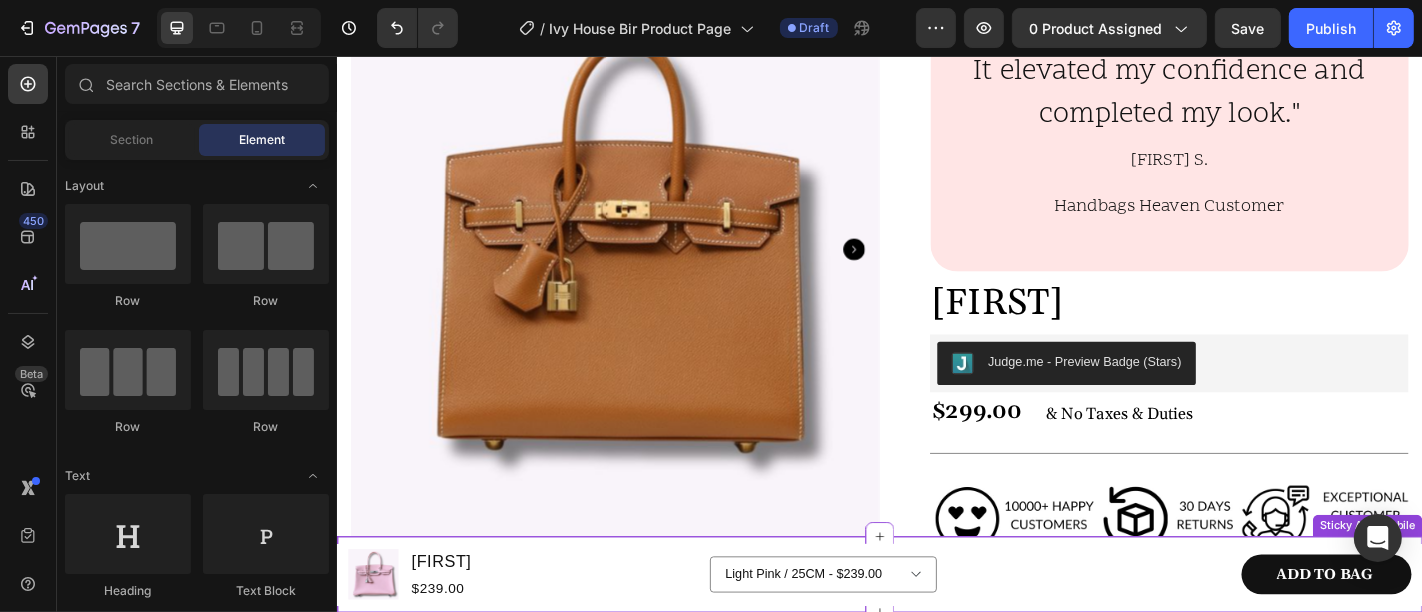 click on "Product Images Chloe Product Title $239.00 Product Price Product Price Row" at bounding box center [542, 629] 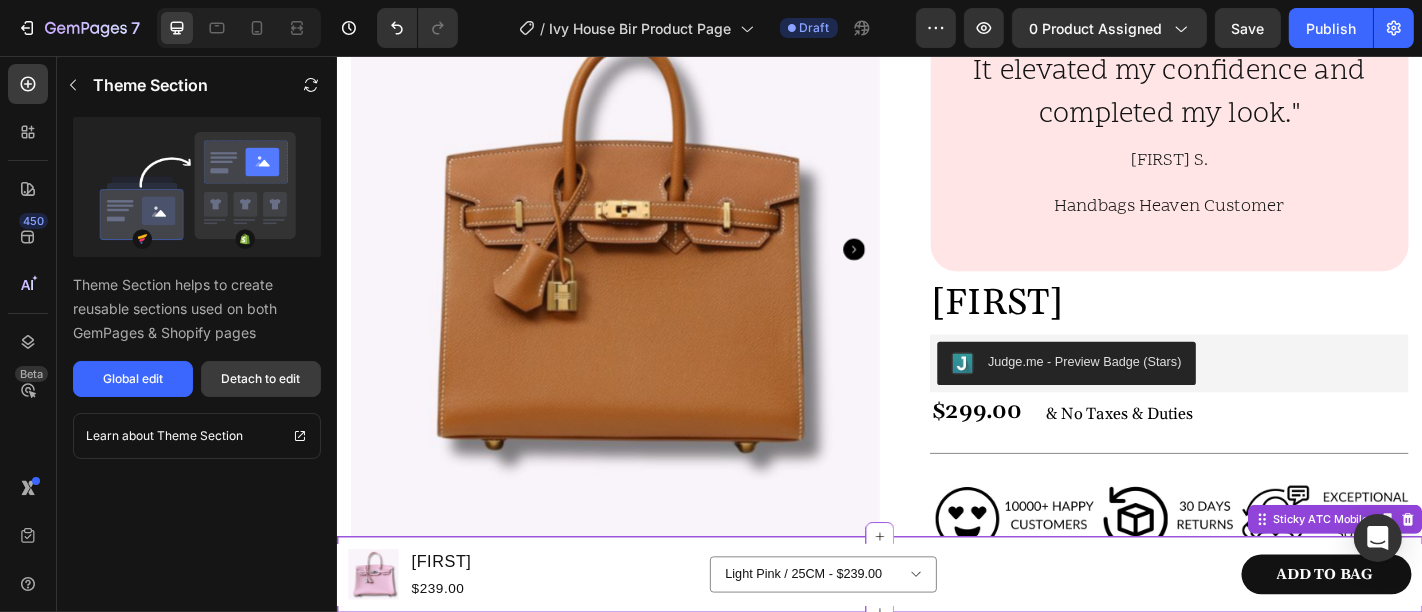 click on "Detach to edit" at bounding box center (261, 379) 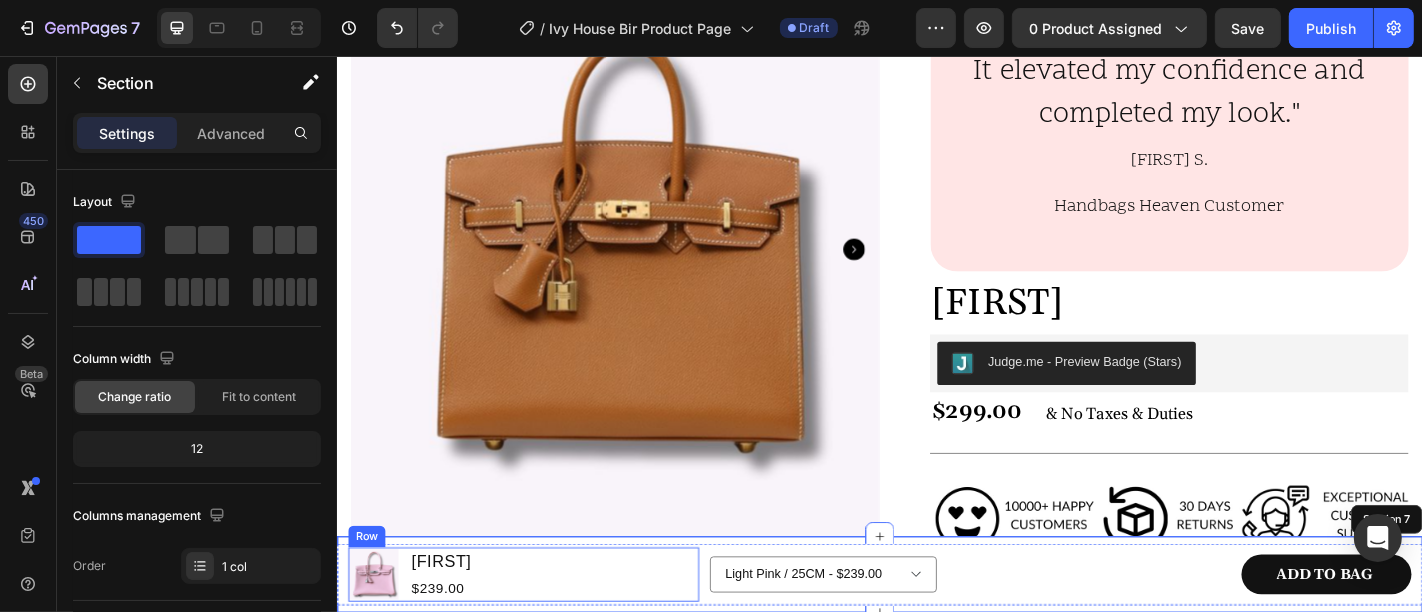 click on "Product Images Chloe Product Title $239.00 Product Price Product Price Row" at bounding box center [542, 629] 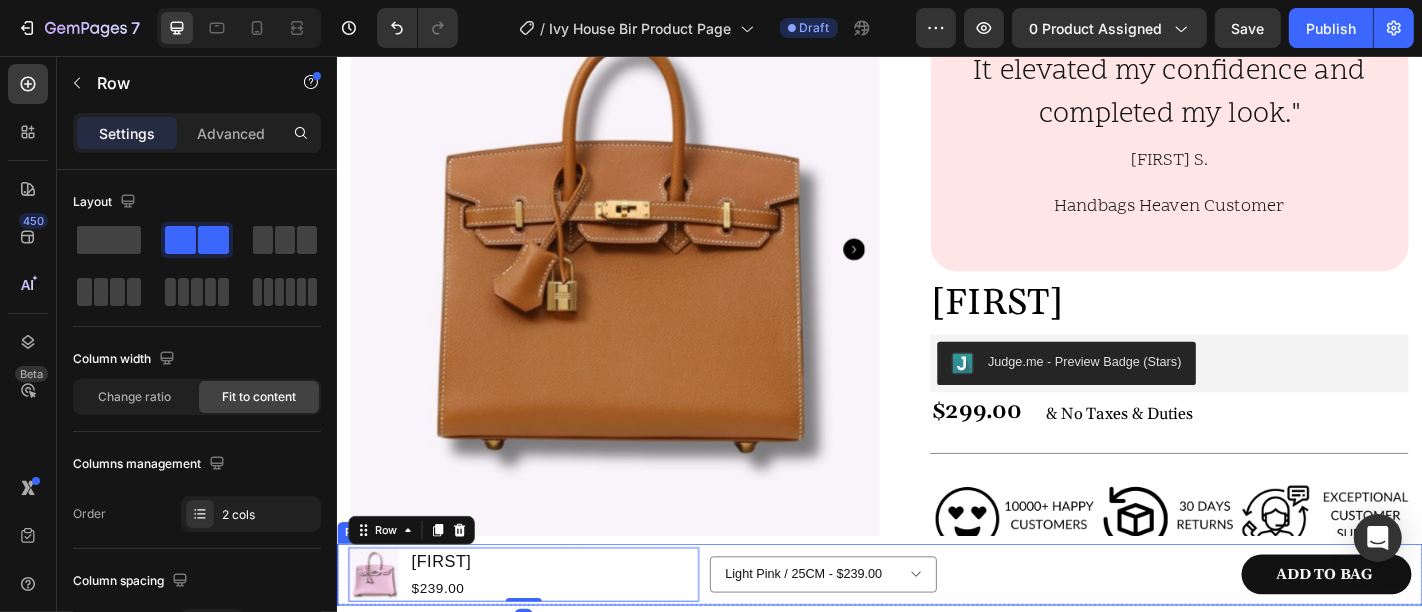 click on "Product Images Chloe Product Title $239.00 Product Price Product Price Row   Light Pink / 25CM - $239.00  Light Pink / 30CM - $259.00  Light Pink / 35CM - $289.00  Light Pink / 40CM - $319.00  Beige / 25CM - $239.00  Beige / 30CM - $259.00  Beige / 35CM - $289.00  Beige / 40CM - $319.00  White / 25CM - $239.00  White / 30CM - $259.00  White / 35CM - $289.00  White / 40CM - $319.00  Baby Blue / 25CM - $239.00  Baby Blue / 30CM - $259.00  Baby Blue / 35CM - $289.00  Baby Blue / 40CM - $319.00  Pink / 25CM - $239.00  Pink / 30CM - $259.00  Pink / 35CM - $289.00  Pink / 40CM - $319.00  Red / 25CM - $239.00  Red / 30CM - $259.00  Red / 35CM - $289.00  Red / 40CM - $319.00  Light Blue / 25CM - $239.00  Light Blue / 30CM - $259.00  Light Blue / 35CM - $289.00  Light Blue / 40CM - $319.00  Orange / 25CM - $239.00  Orange / 30CM - $259.00  Orange / 35CM - $289.00  Orange / 40CM - $319.00  Purple / 25CM - $239.00  Purple / 30CM - $259.00  Purple / 35CM - $289.00  Purple / 40CM - $319.00  Yellow / 25CM - $239.00" at bounding box center (936, 629) 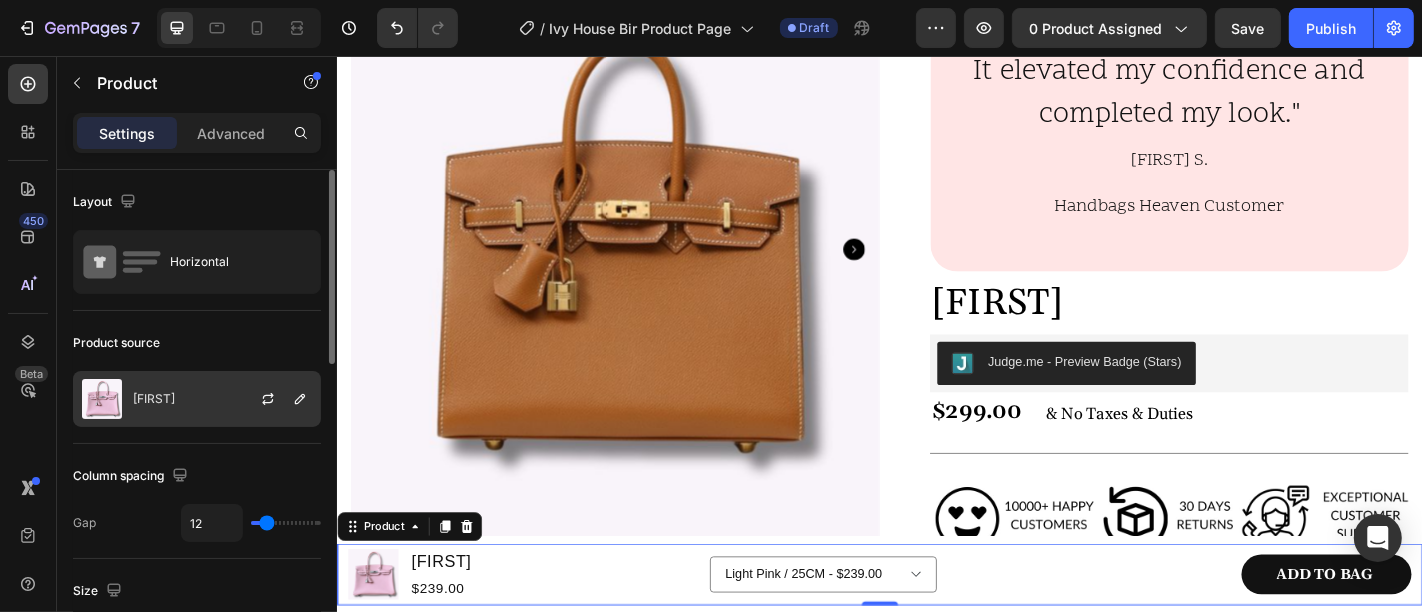 click on "[FIRST]" 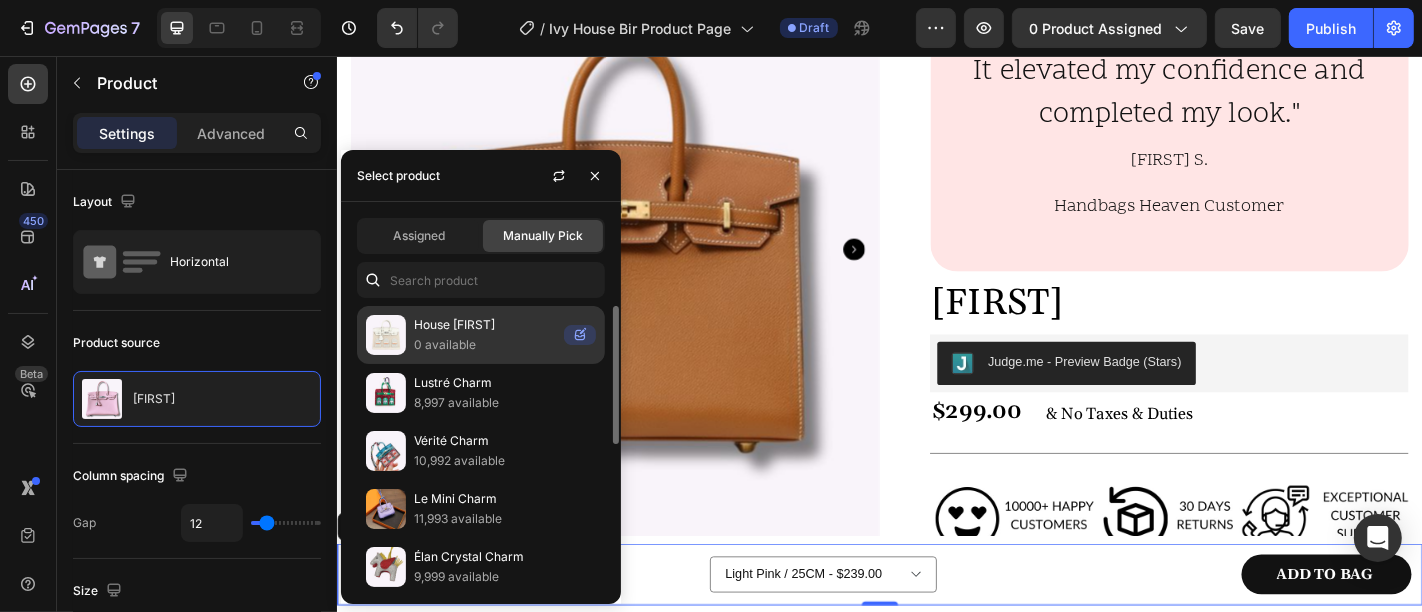 click on "0 available" at bounding box center [485, 345] 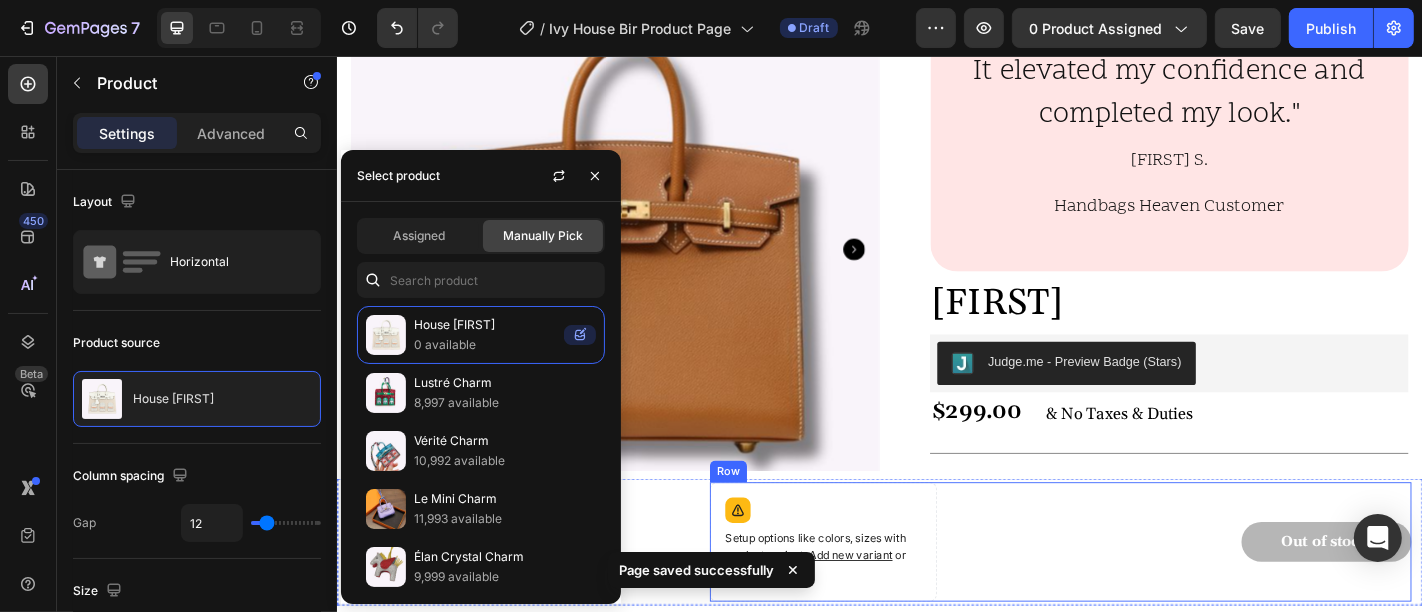 click on "ADD TO BAG Button" at bounding box center (1167, 593) 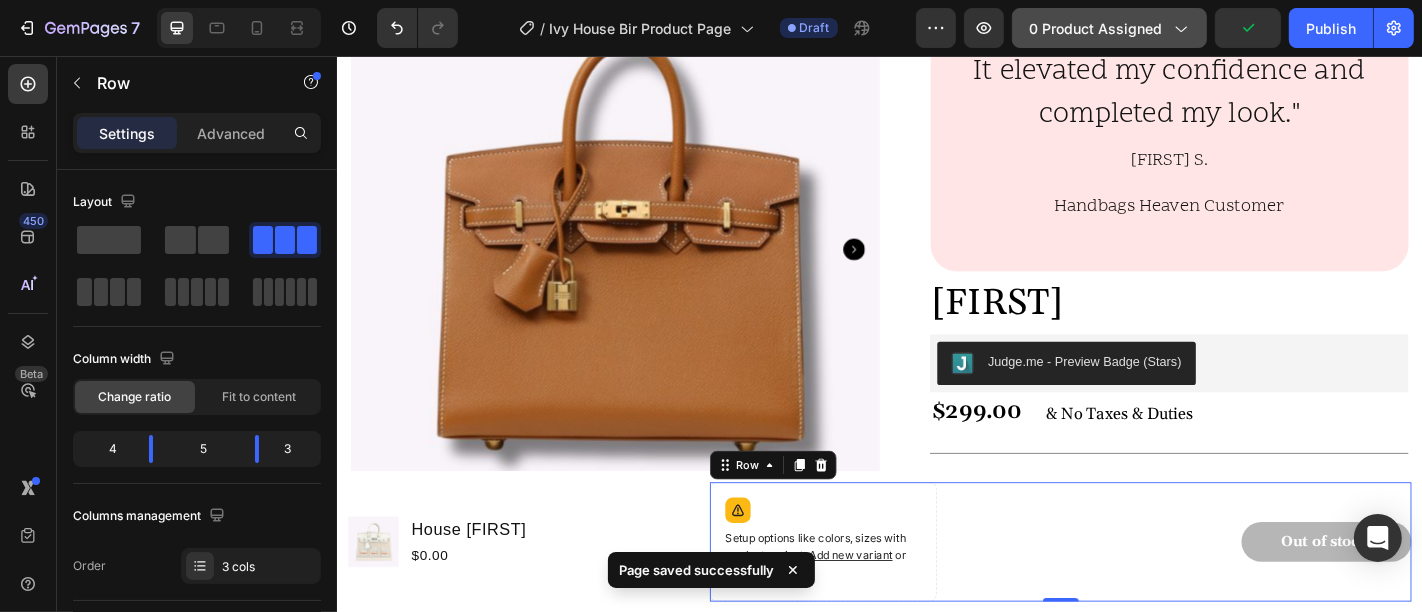 click on "0 product assigned" at bounding box center [1109, 28] 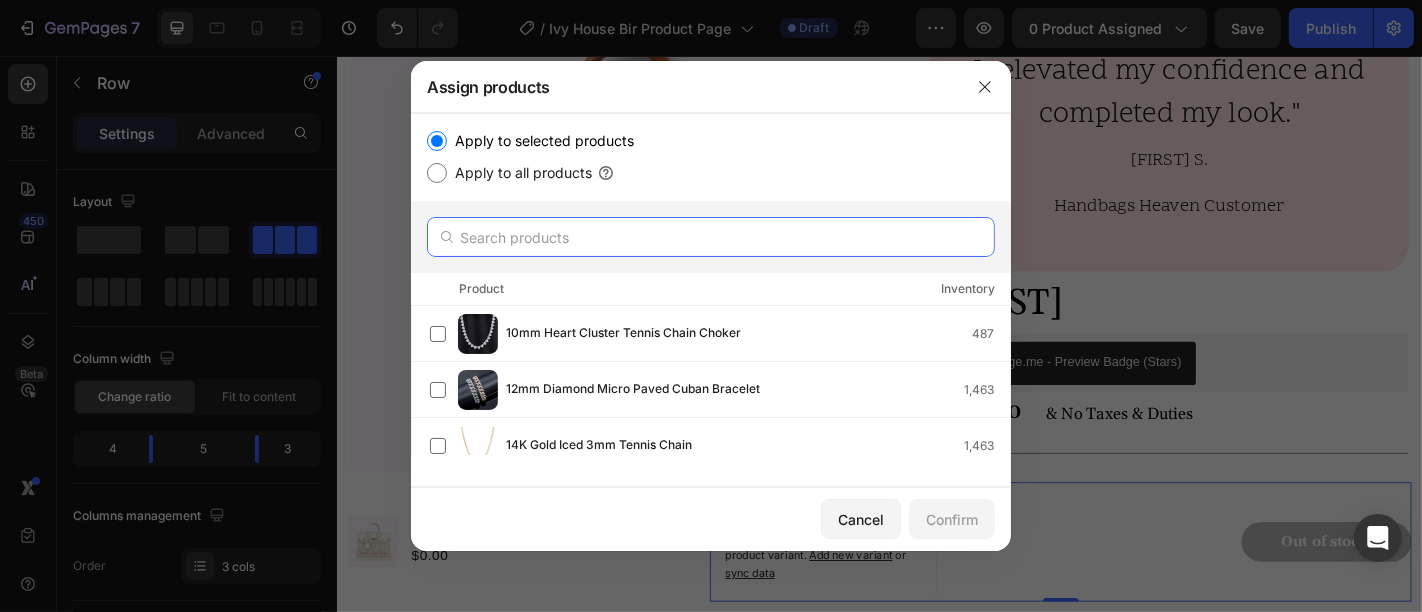 click at bounding box center (711, 237) 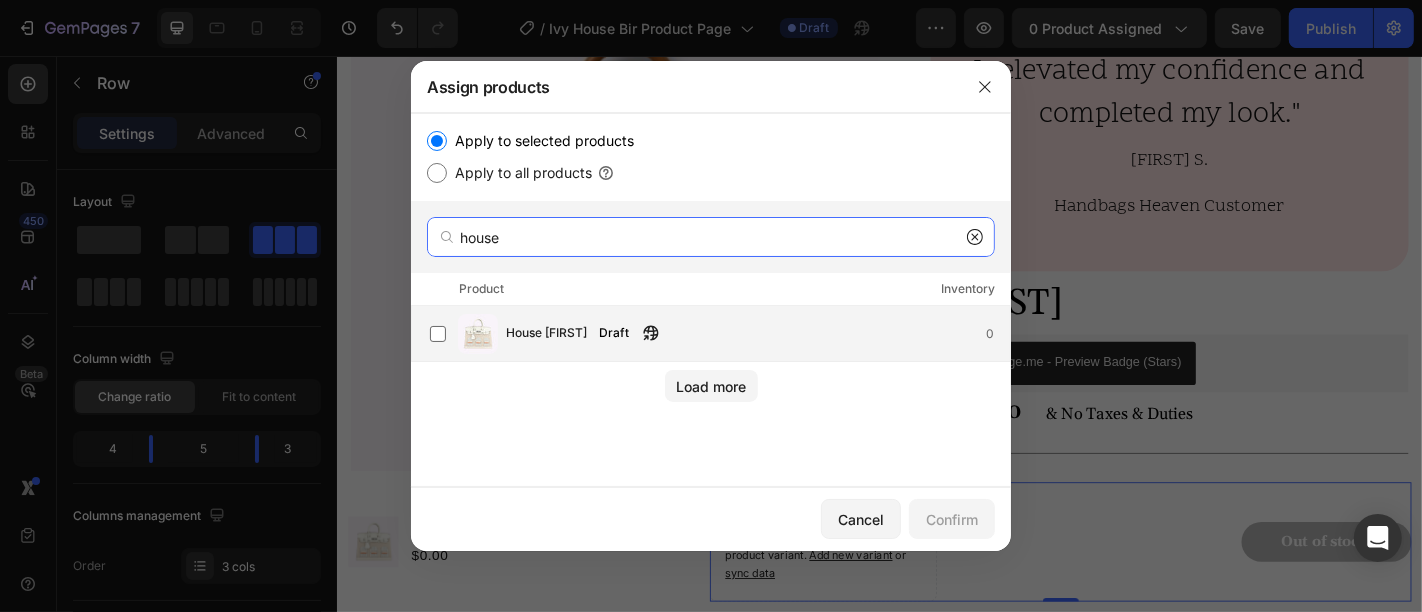 type on "house" 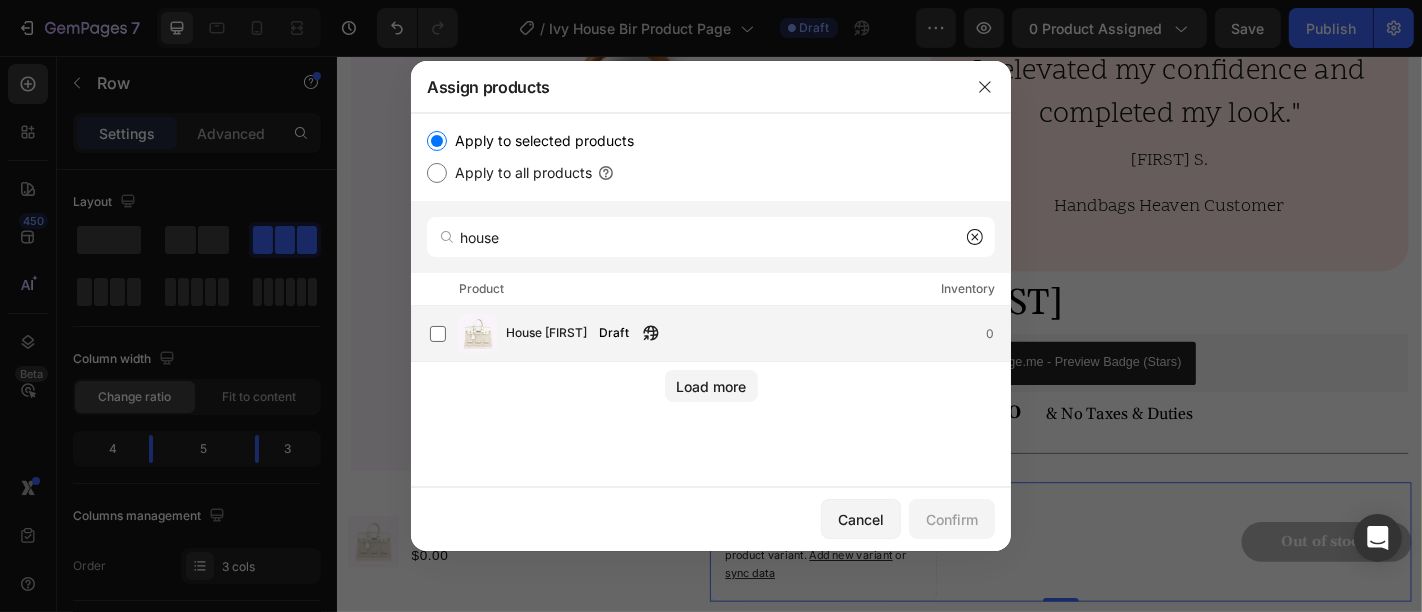 click on "Draft" 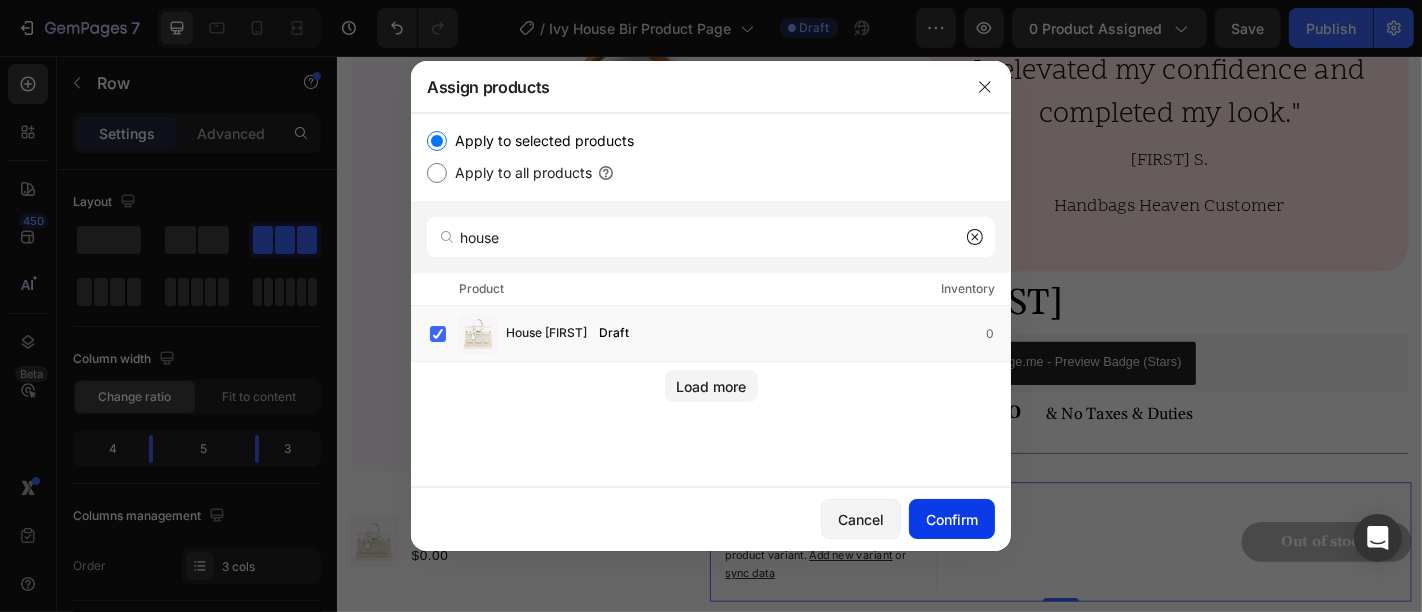 click on "Confirm" at bounding box center [952, 519] 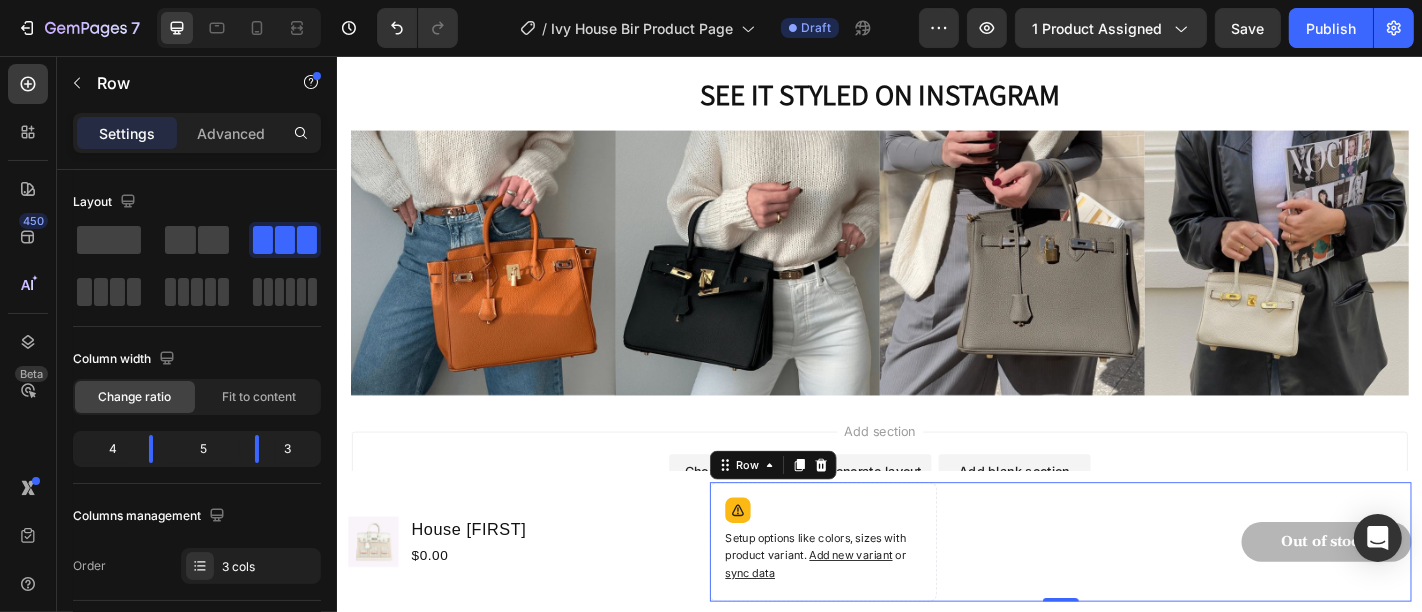 scroll, scrollTop: 3130, scrollLeft: 0, axis: vertical 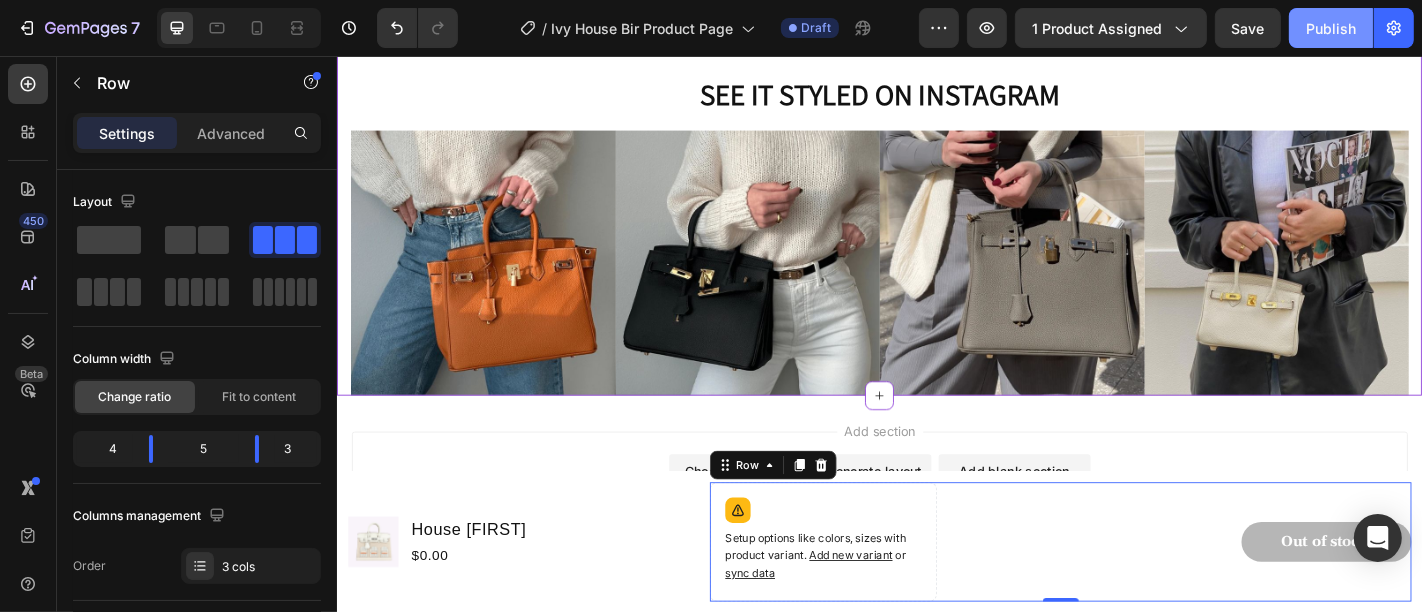 click on "Publish" 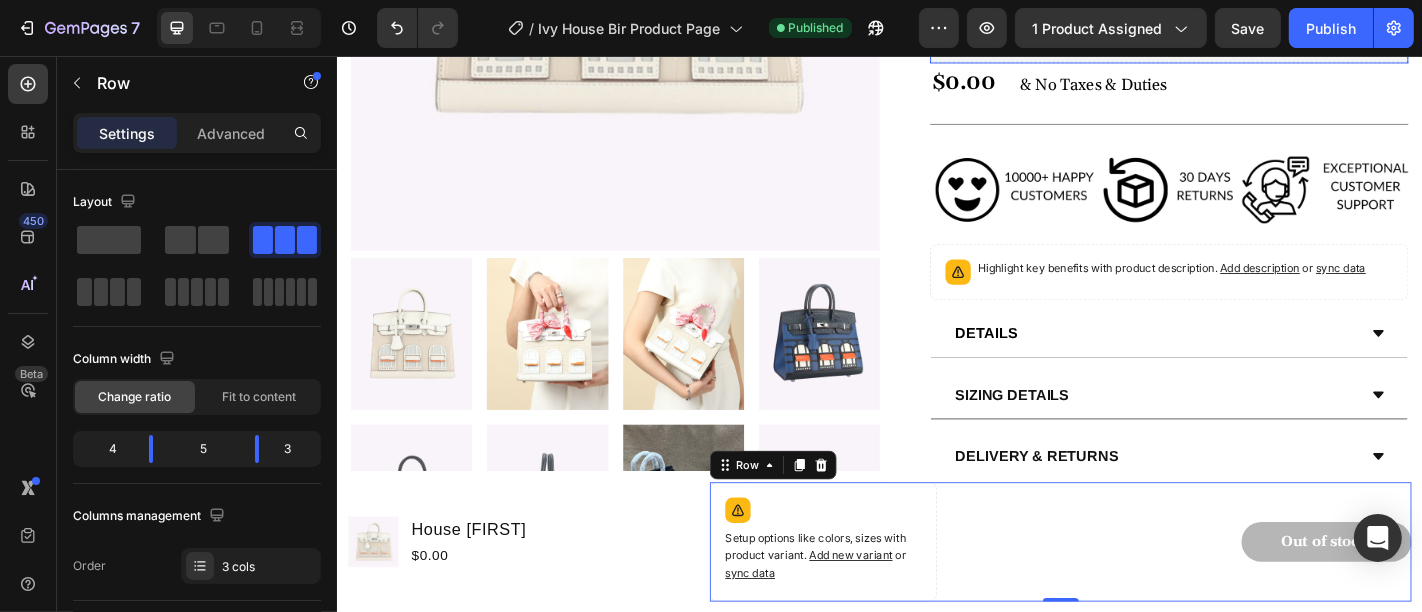 scroll, scrollTop: 647, scrollLeft: 0, axis: vertical 